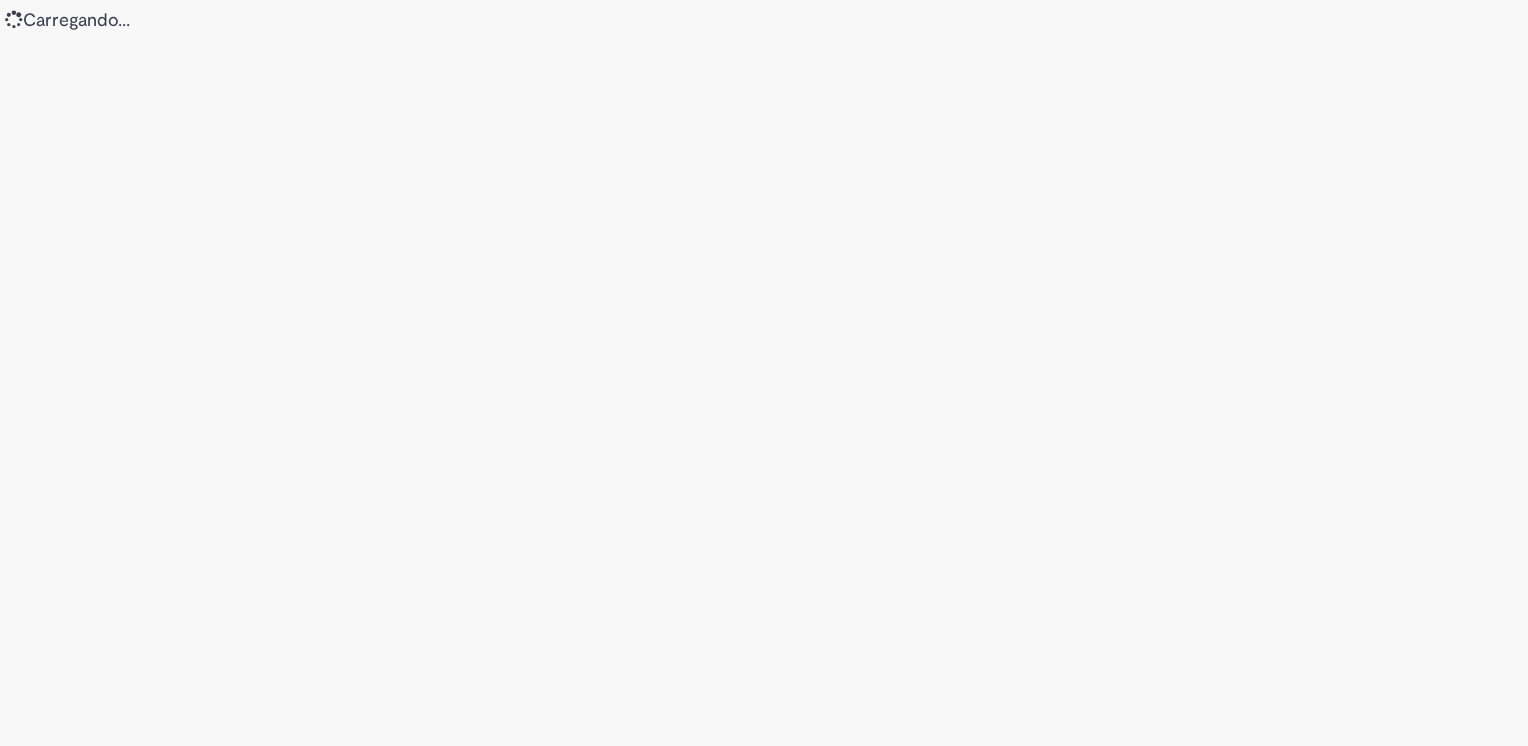 scroll, scrollTop: 0, scrollLeft: 0, axis: both 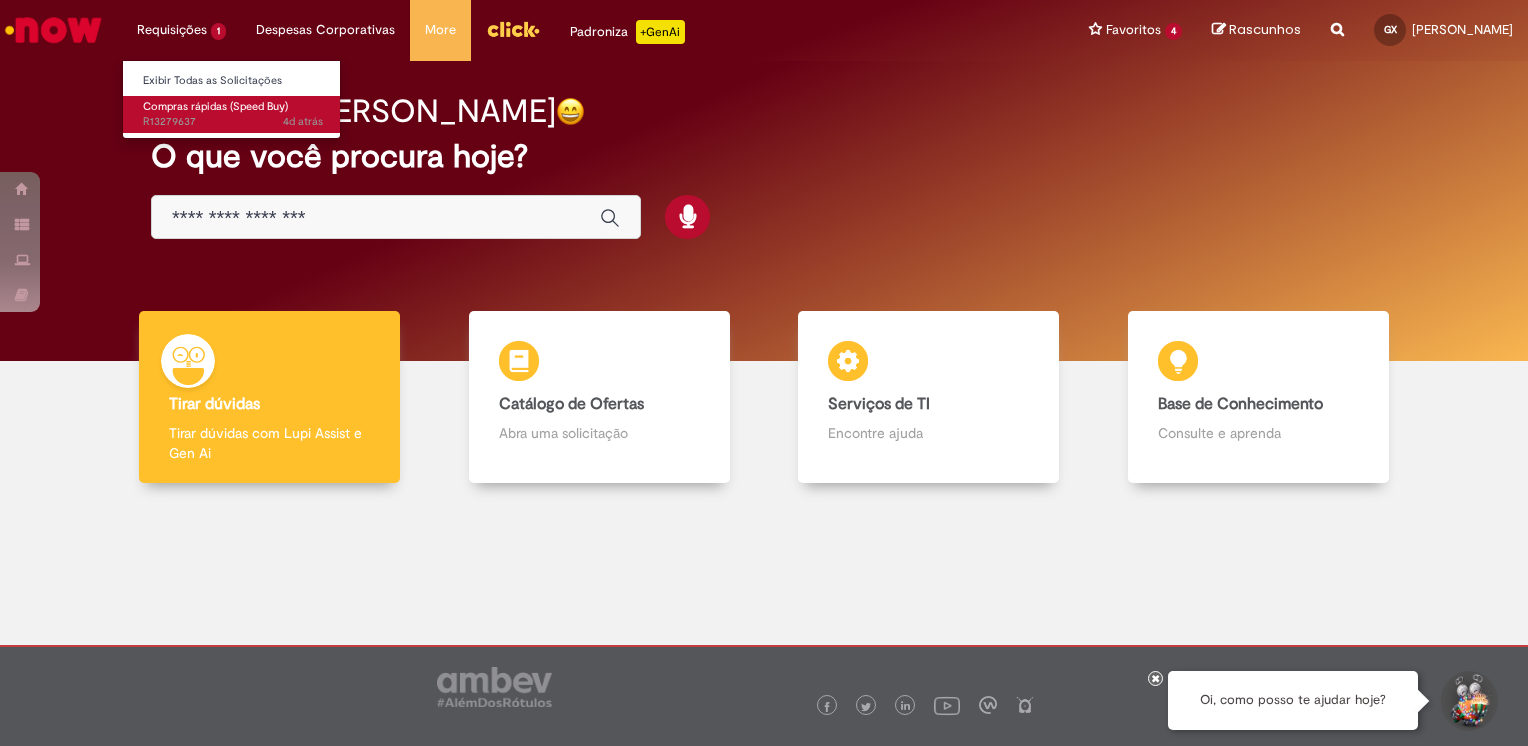 click on "Compras rápidas (Speed Buy)" at bounding box center (215, 106) 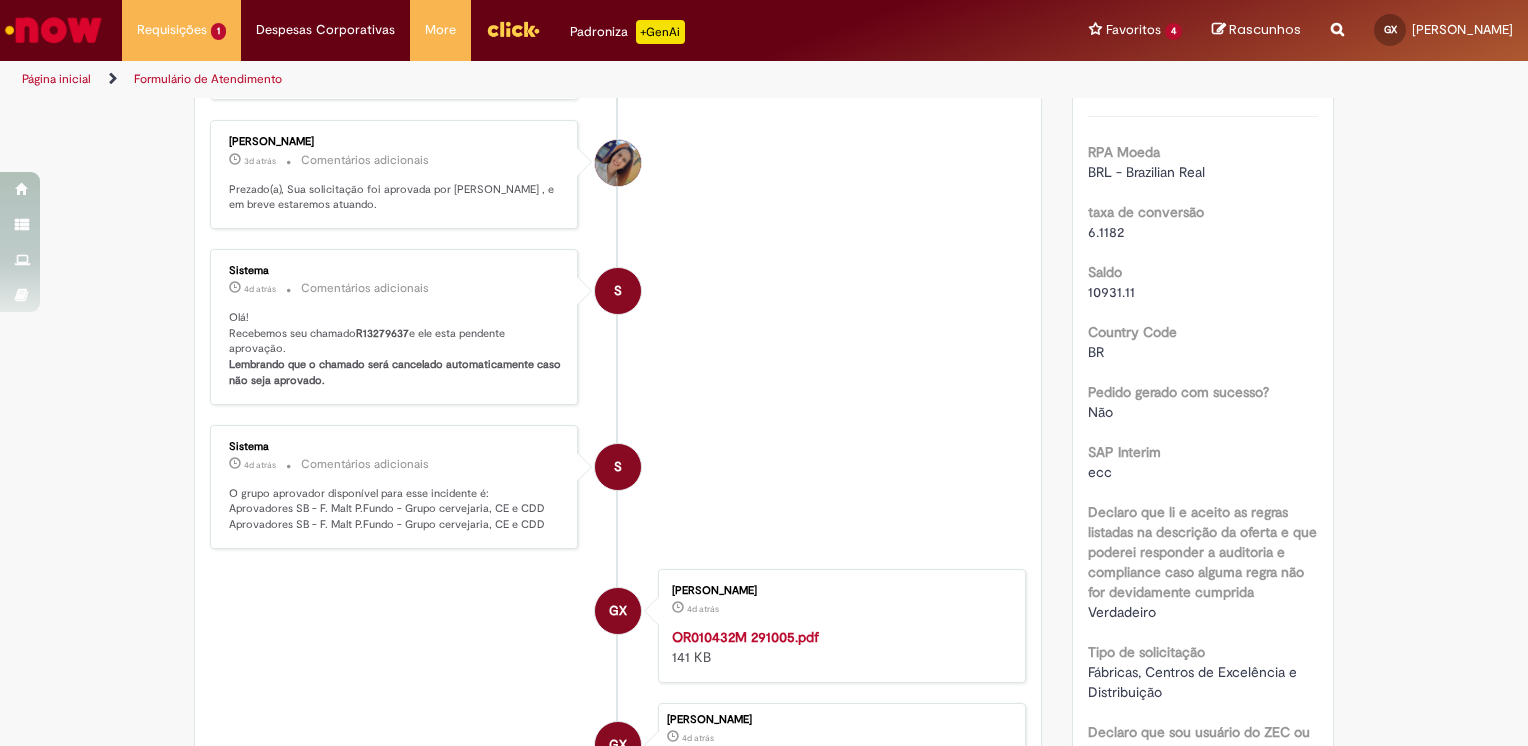 scroll, scrollTop: 500, scrollLeft: 0, axis: vertical 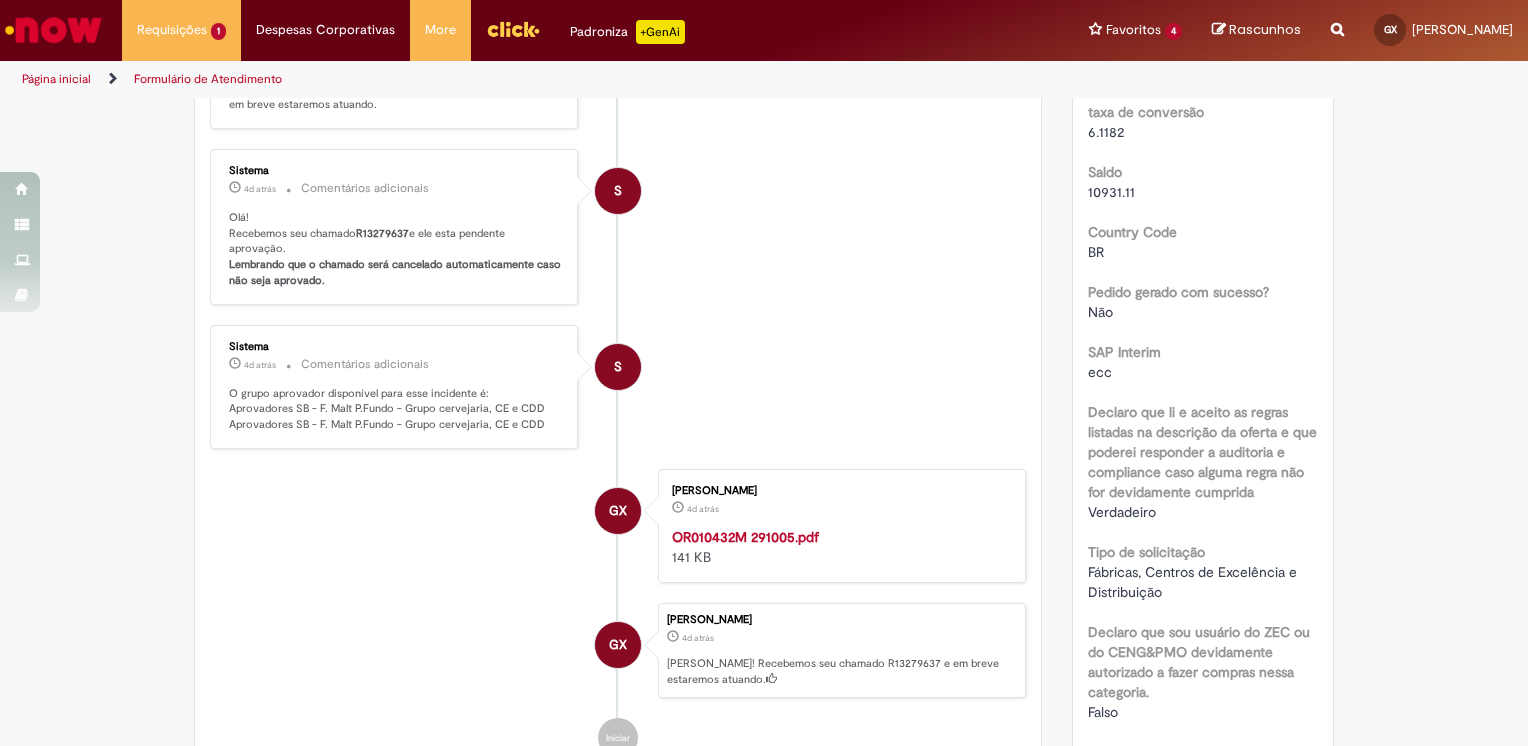 click on "OR010432M 291005.pdf" at bounding box center [745, 537] 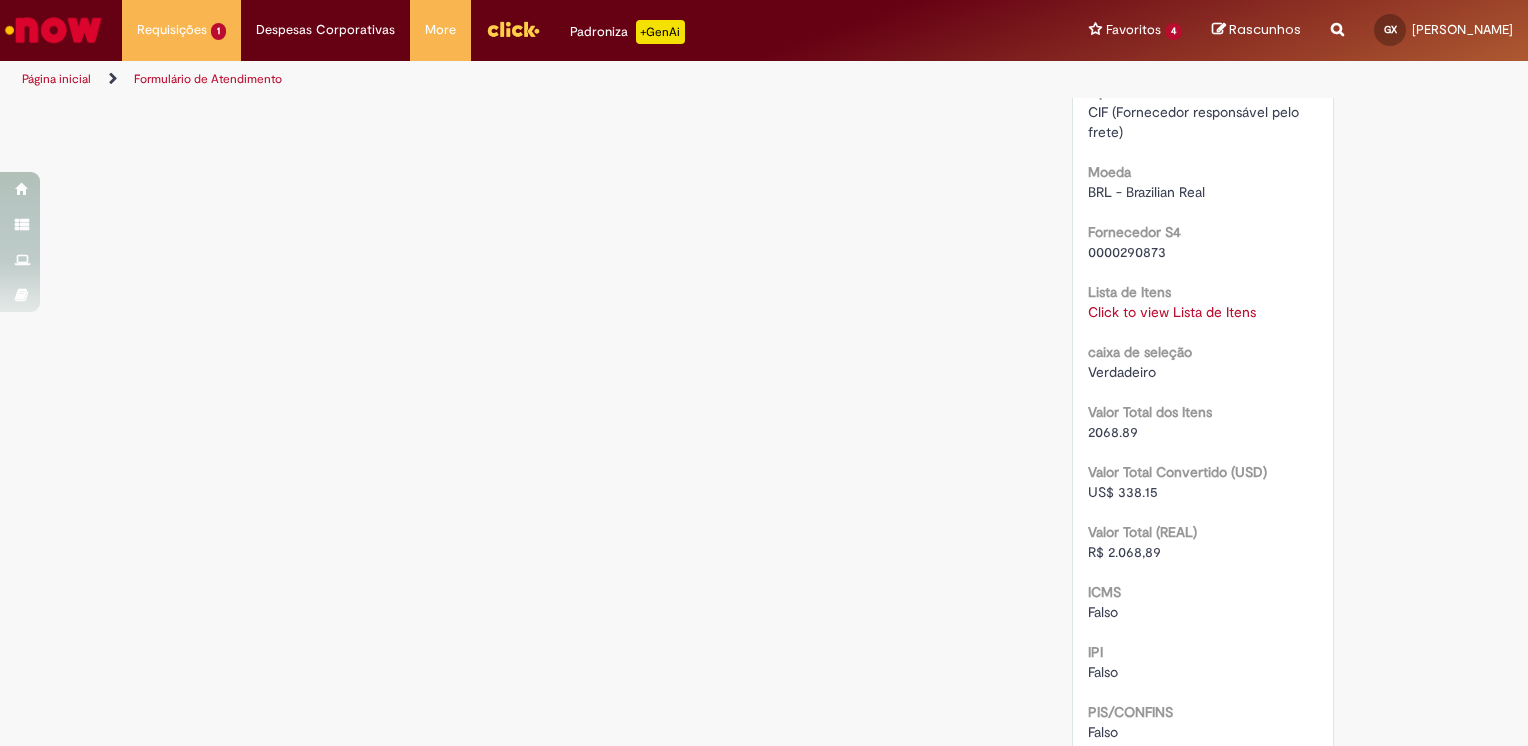 scroll, scrollTop: 2000, scrollLeft: 0, axis: vertical 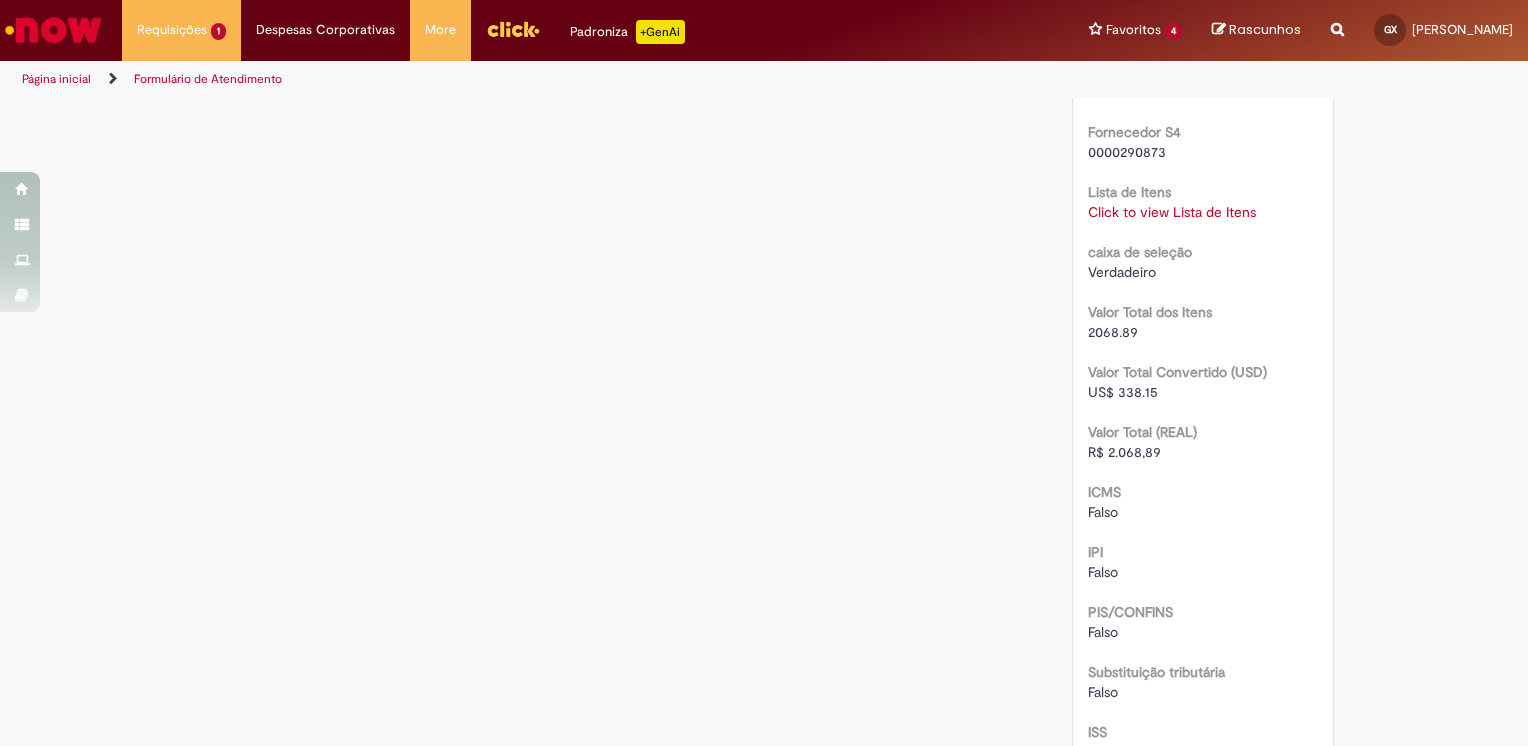 click on "Verificar Código de Barras
Aguardando Aprovação
Aguardando atendimento
Em andamento
Validação
Concluído
Compras rápidas (Speed Buy)
Enviar
AR
Ambev RPA
3d atrás 3 dias atrás     Comentários adicionais" at bounding box center [764, -300] 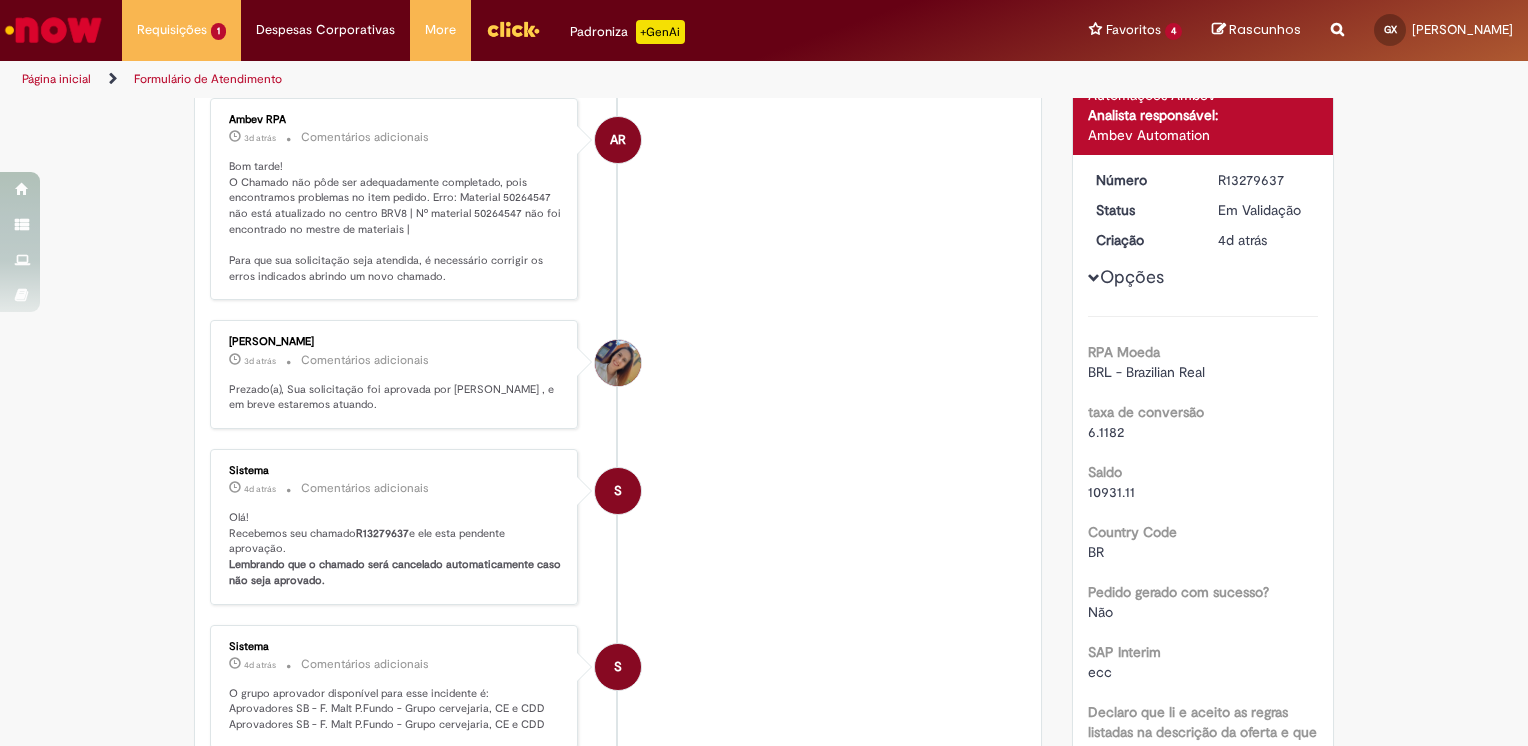scroll, scrollTop: 0, scrollLeft: 0, axis: both 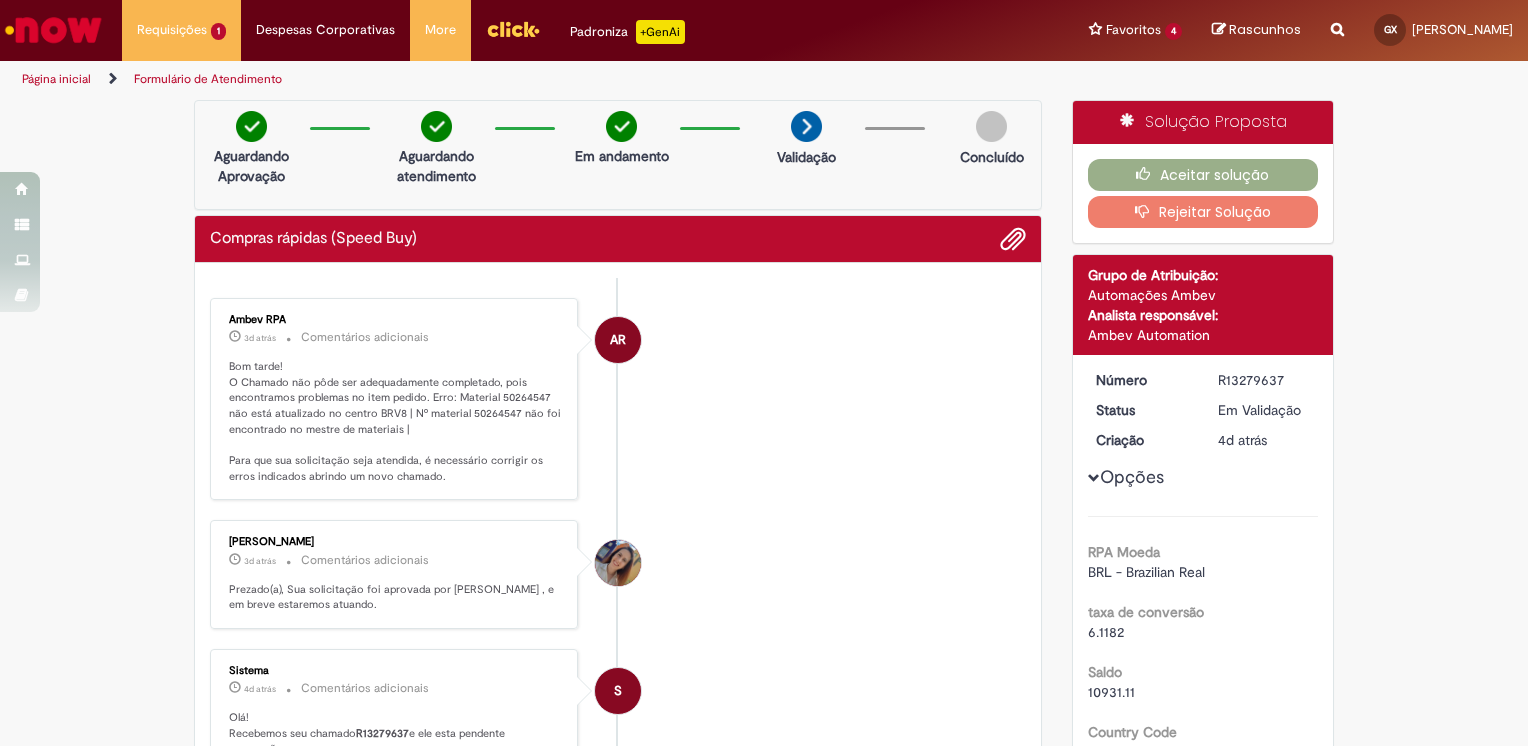 click at bounding box center (53, 30) 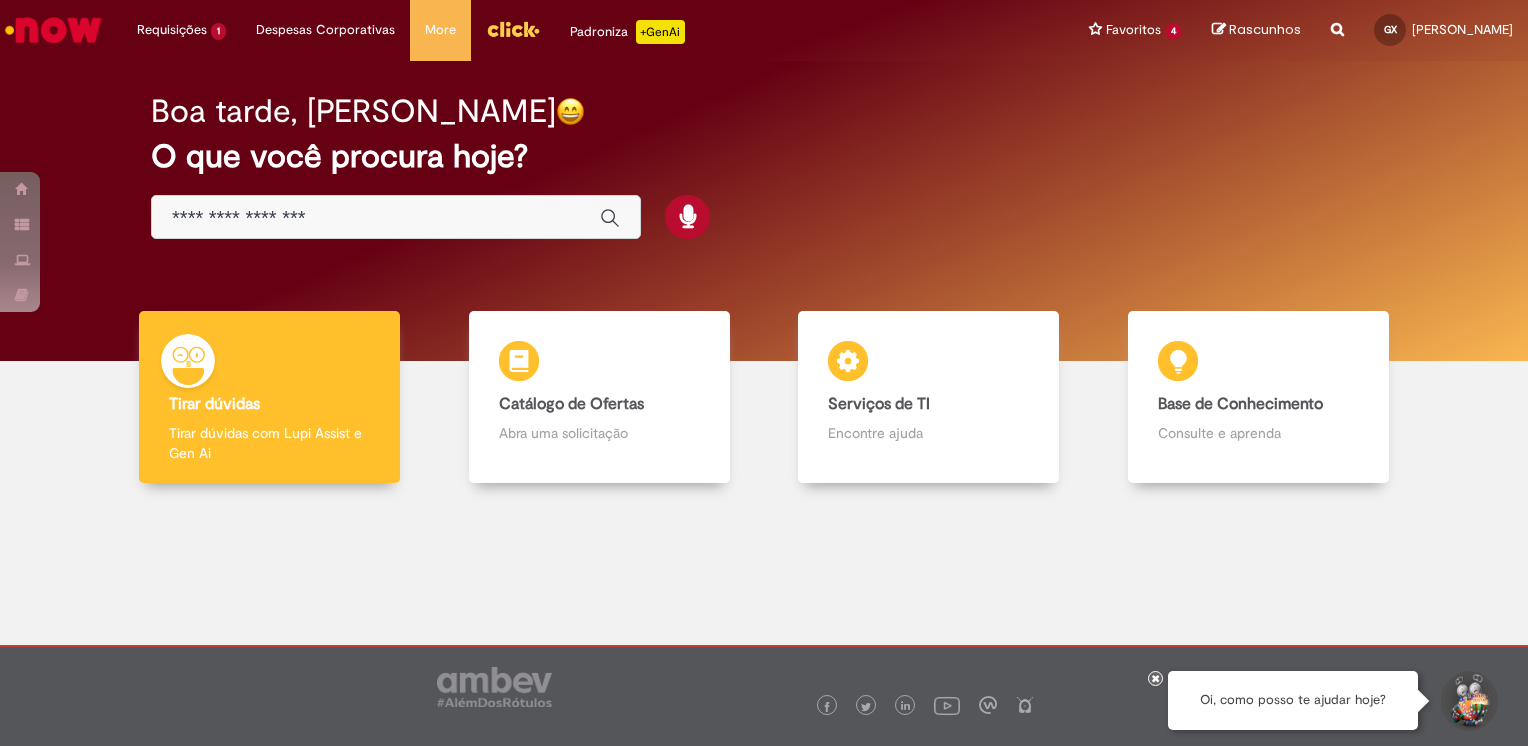 scroll, scrollTop: 0, scrollLeft: 0, axis: both 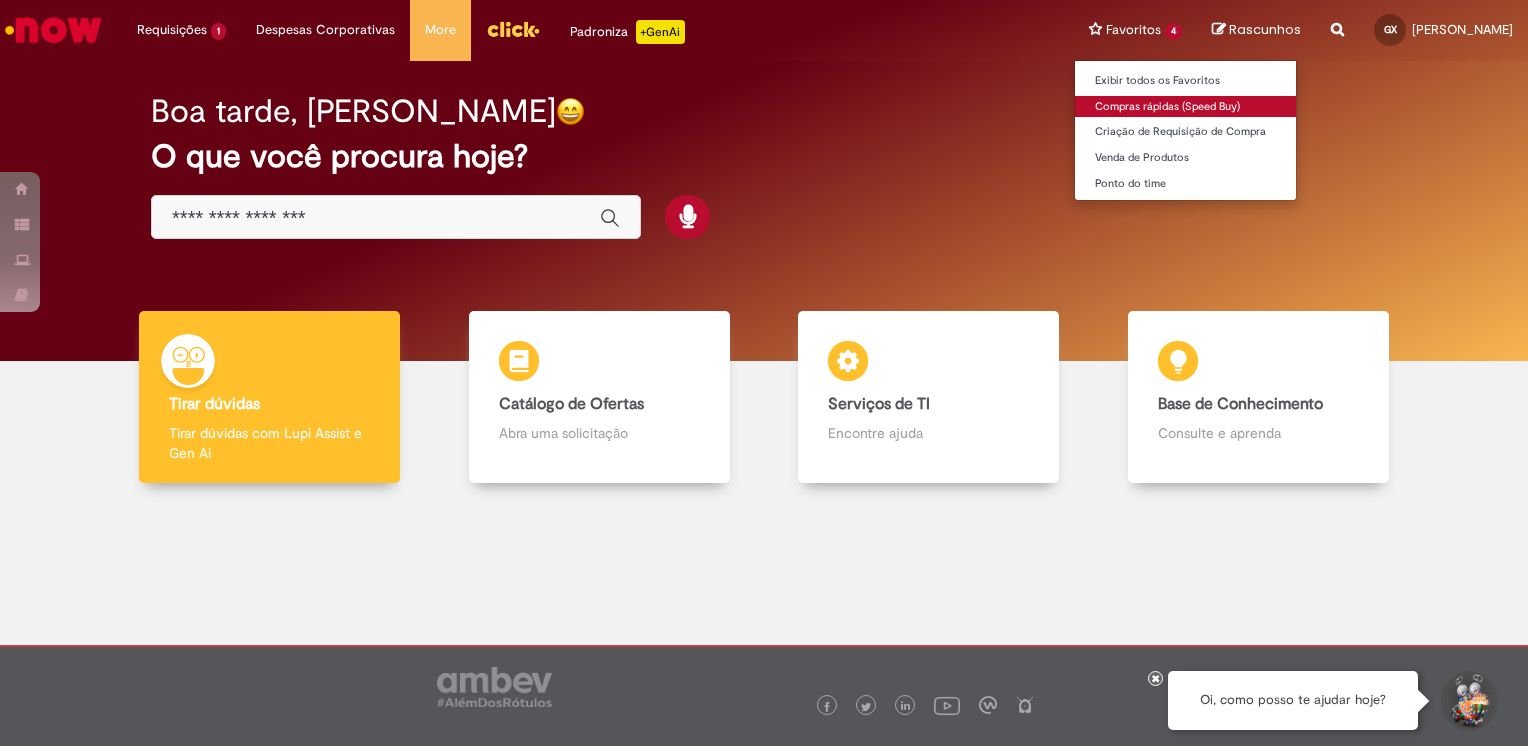 click on "Compras rápidas (Speed Buy)" at bounding box center (1185, 107) 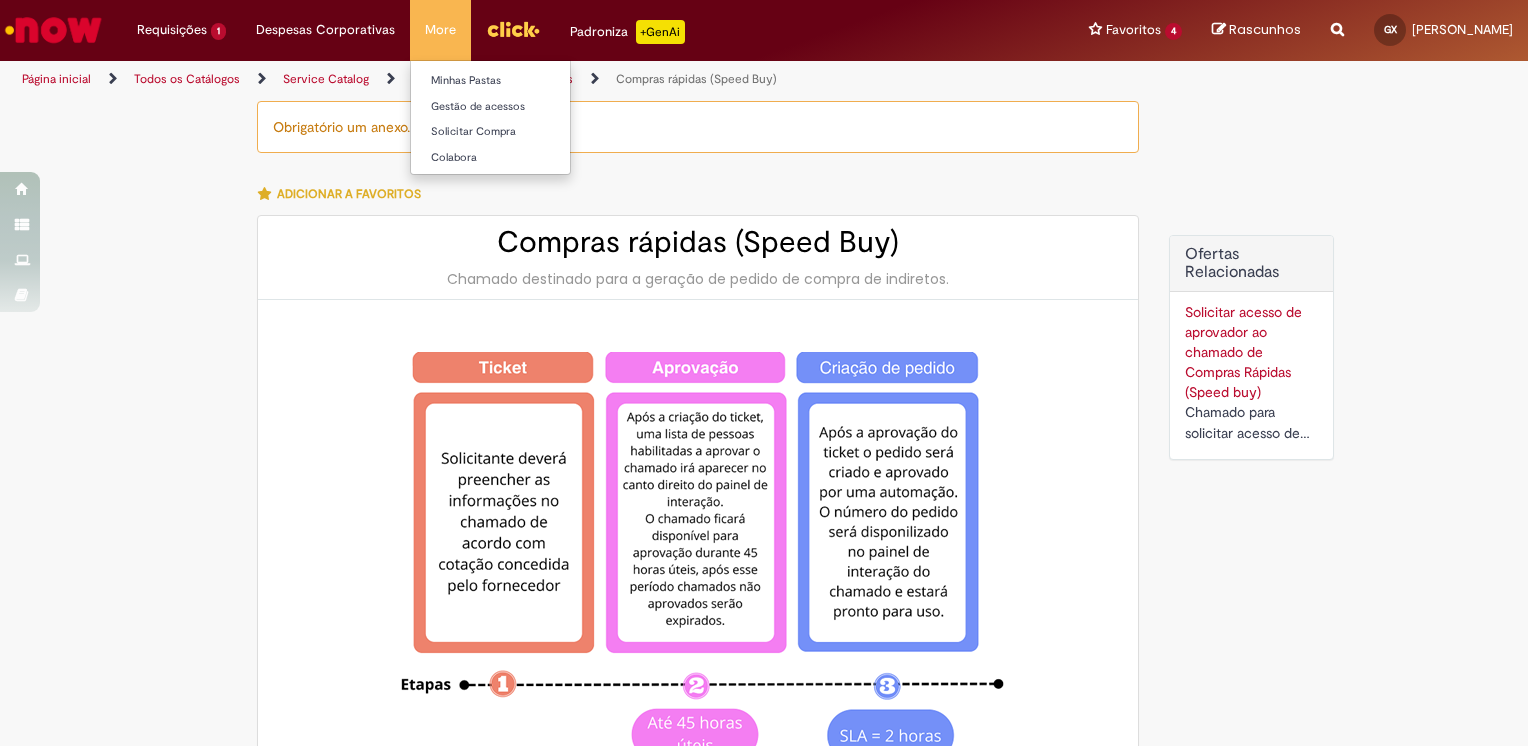 type on "********" 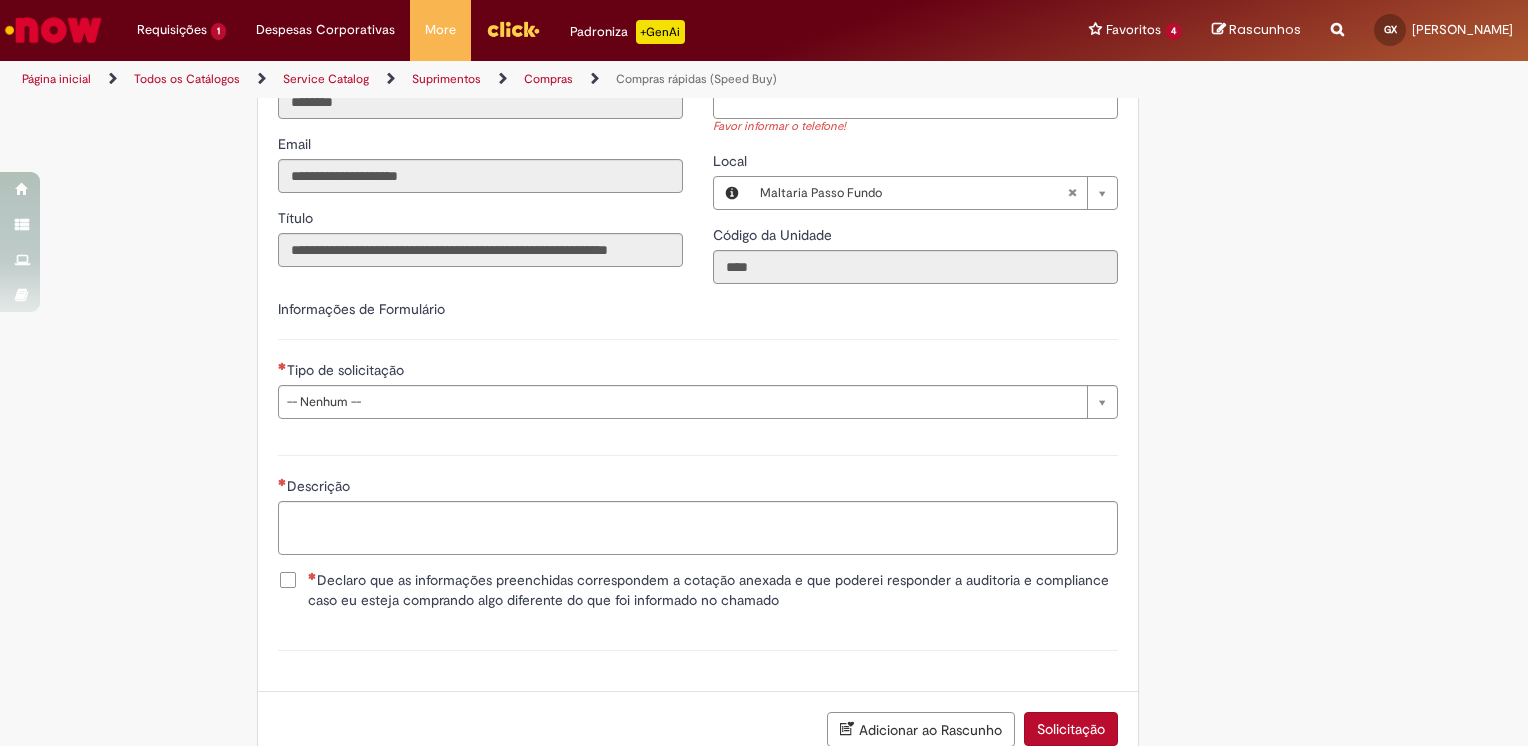 scroll, scrollTop: 2500, scrollLeft: 0, axis: vertical 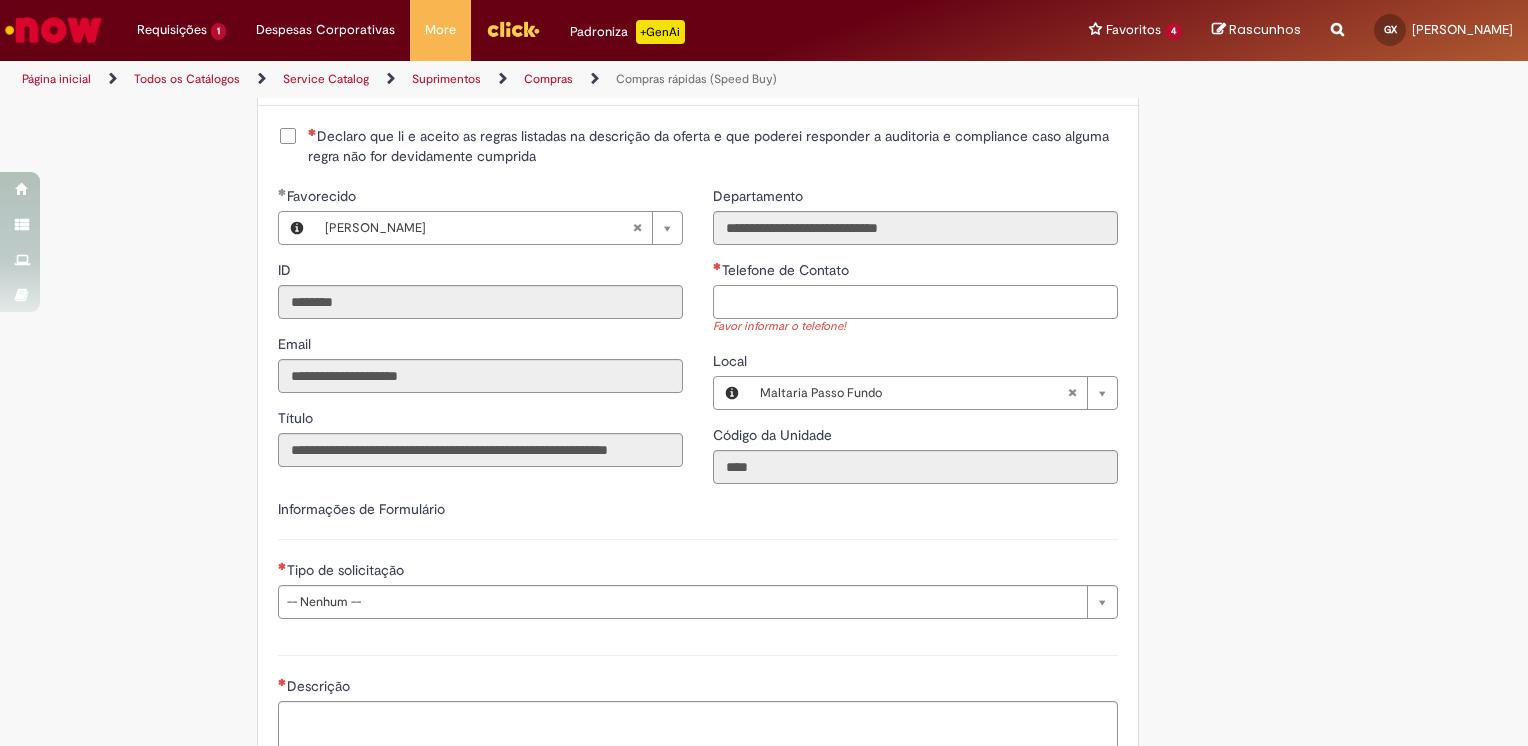 click on "Telefone de Contato" at bounding box center (915, 302) 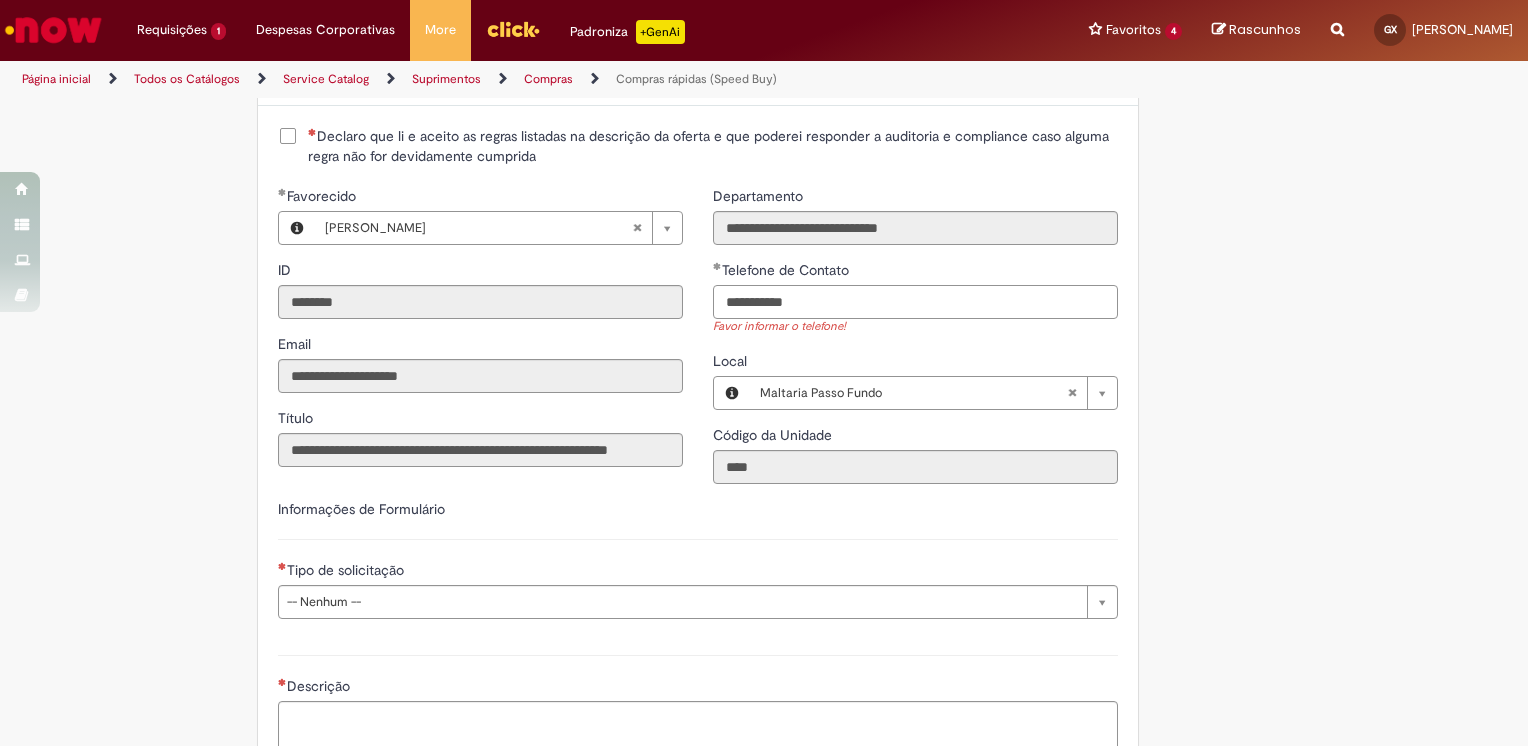 scroll, scrollTop: 2700, scrollLeft: 0, axis: vertical 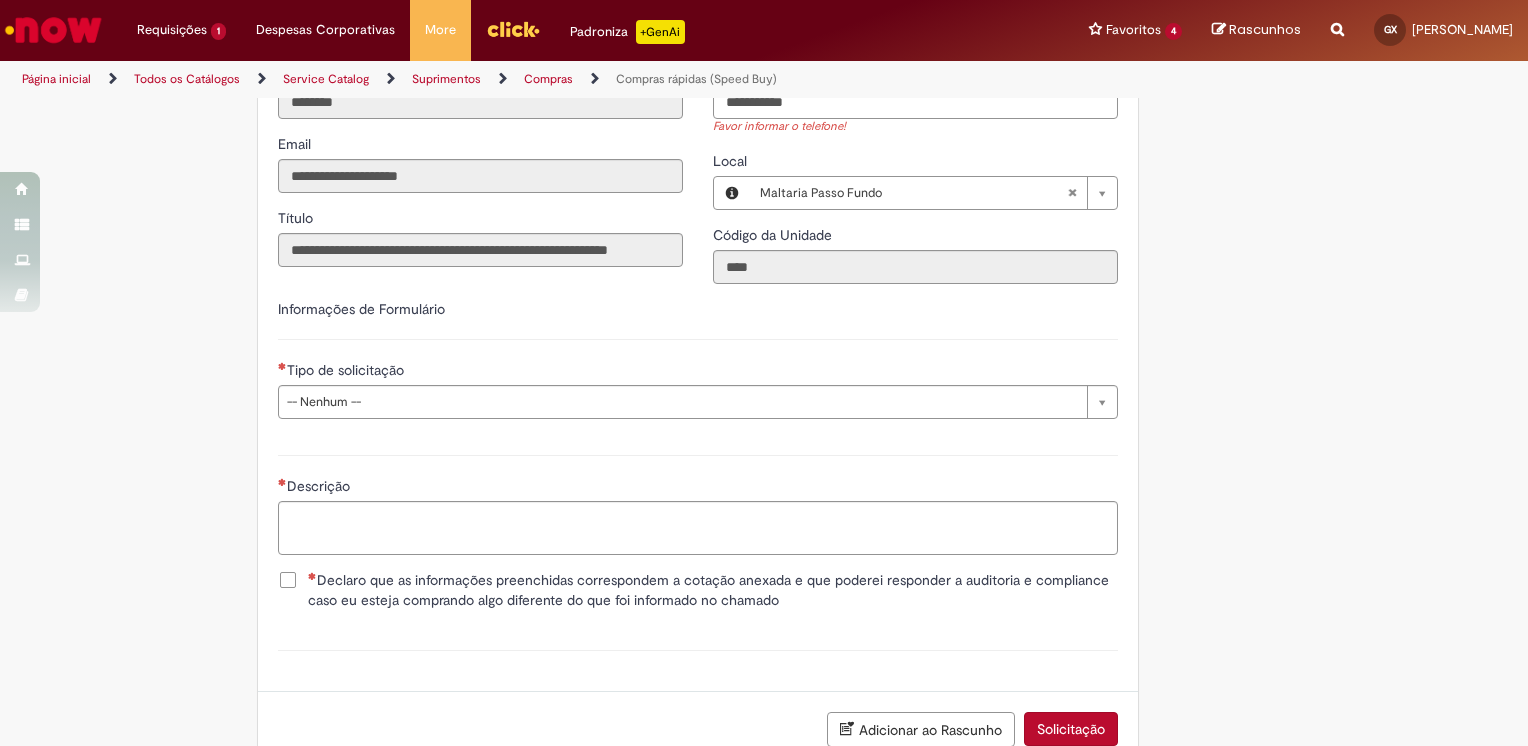 type on "**********" 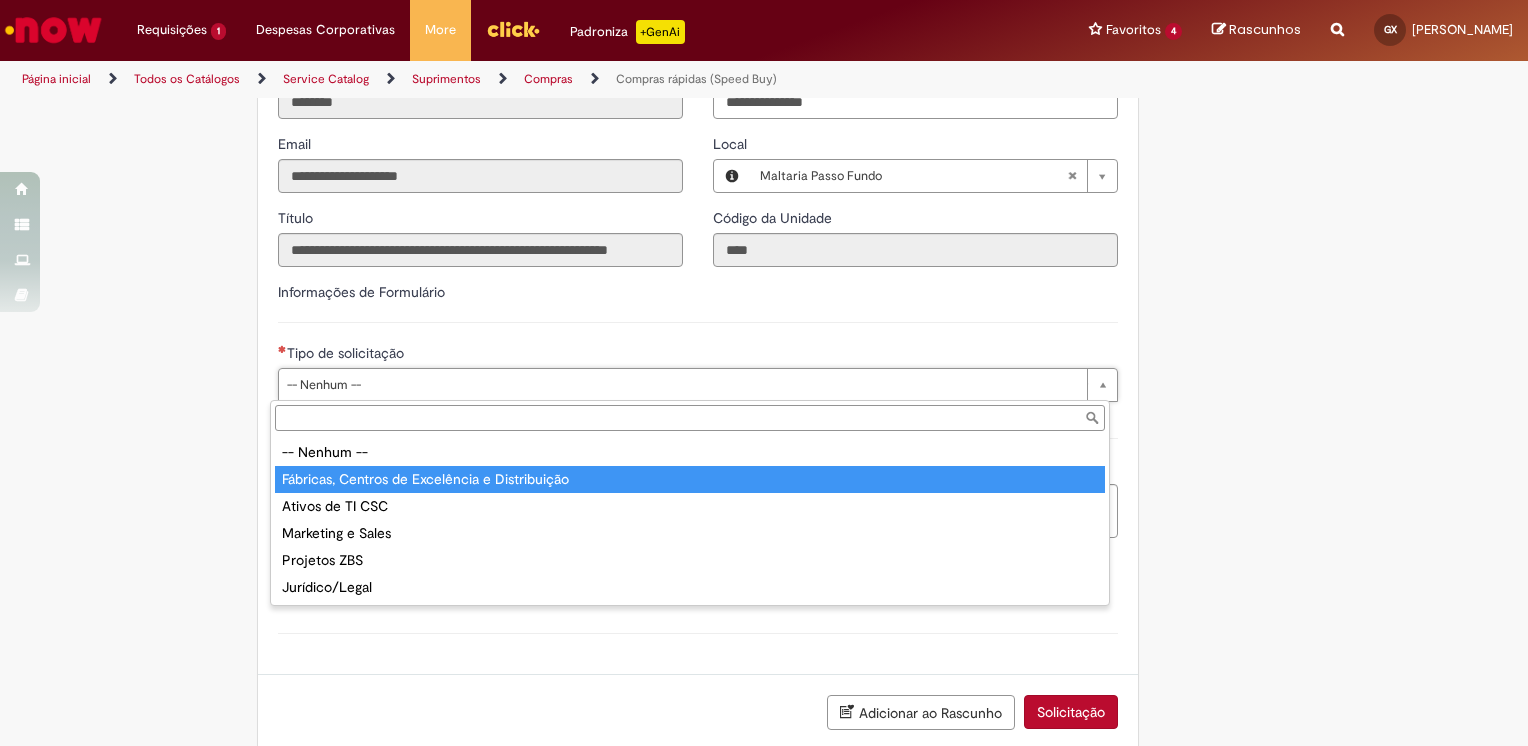 type on "**********" 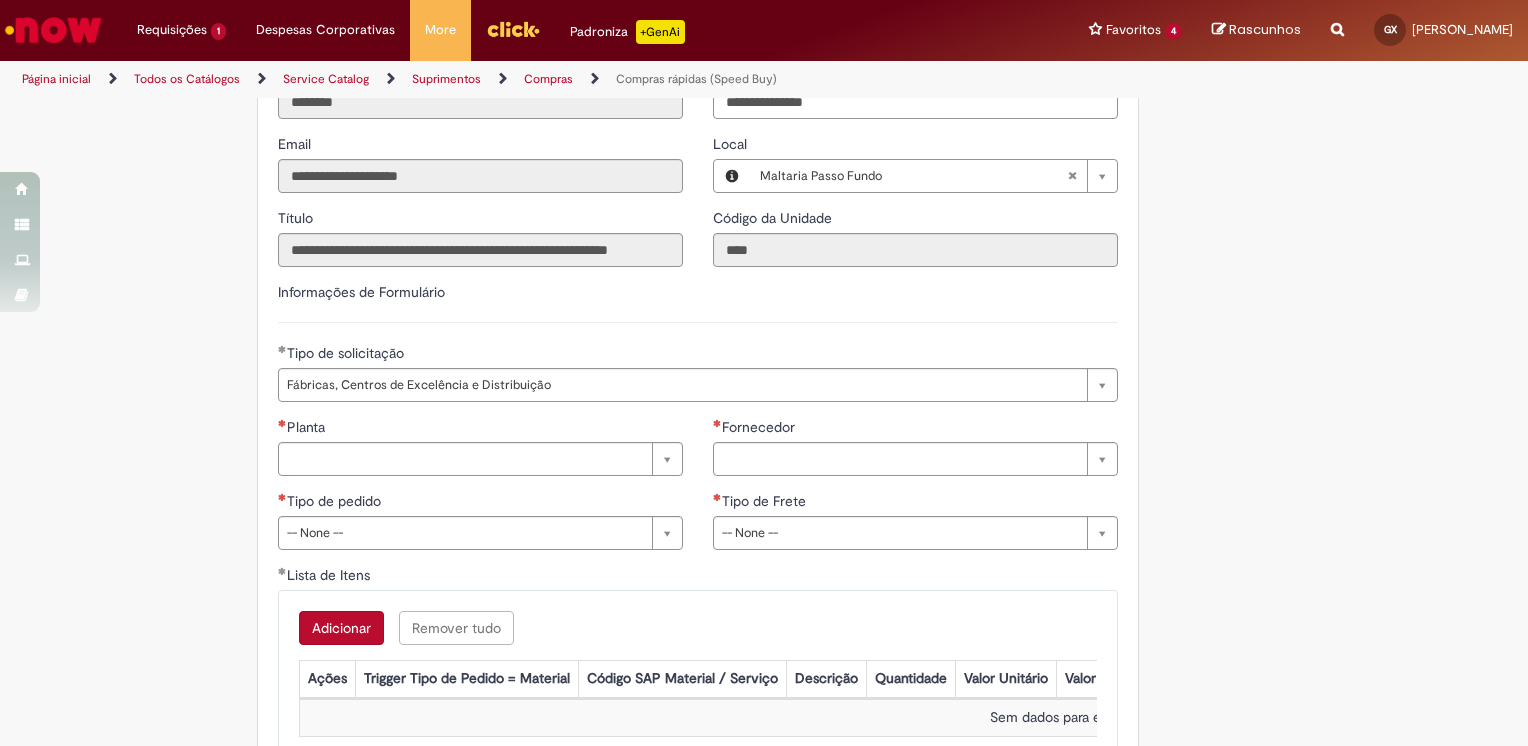 click on "Planta" at bounding box center (480, 429) 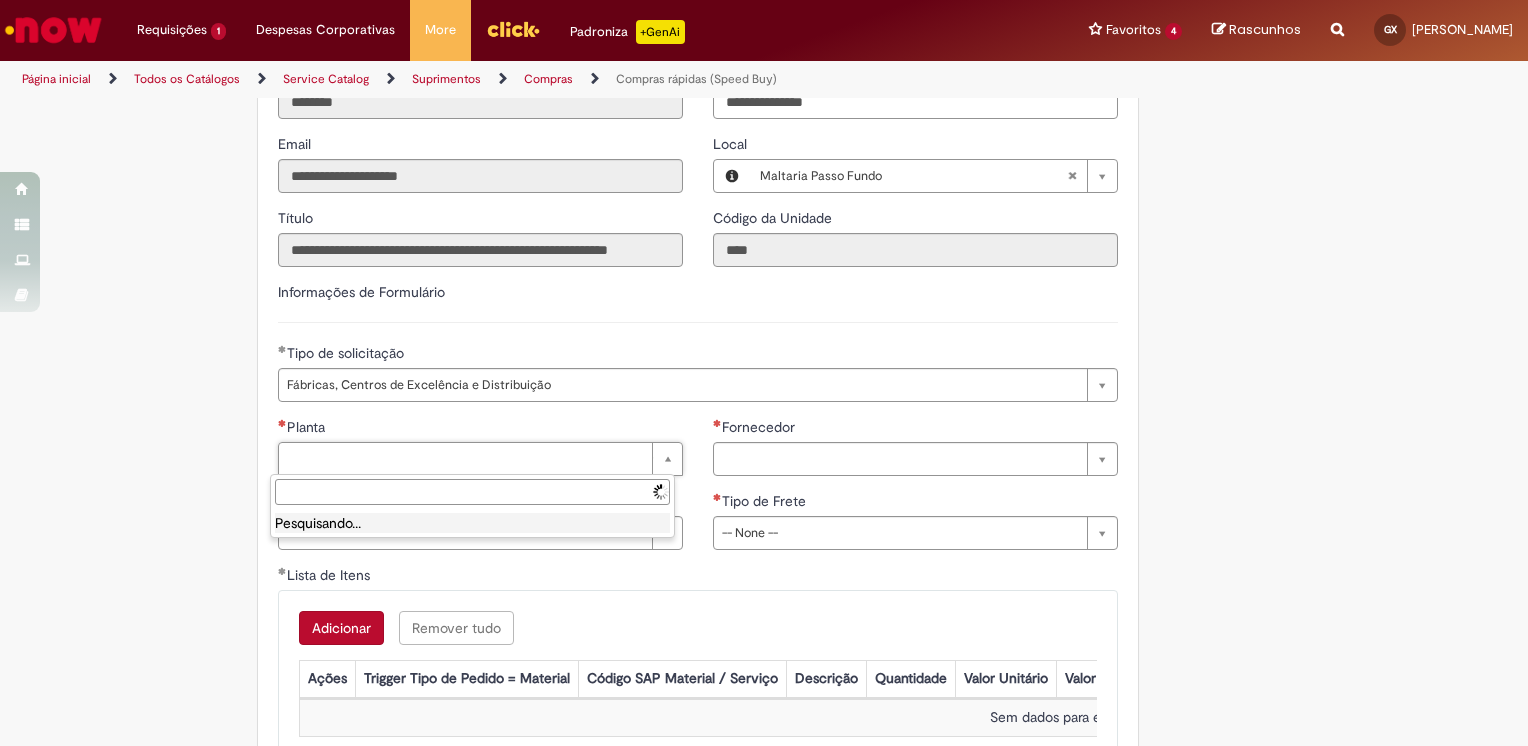 drag, startPoint x: 340, startPoint y: 459, endPoint x: 357, endPoint y: 458, distance: 17.029387 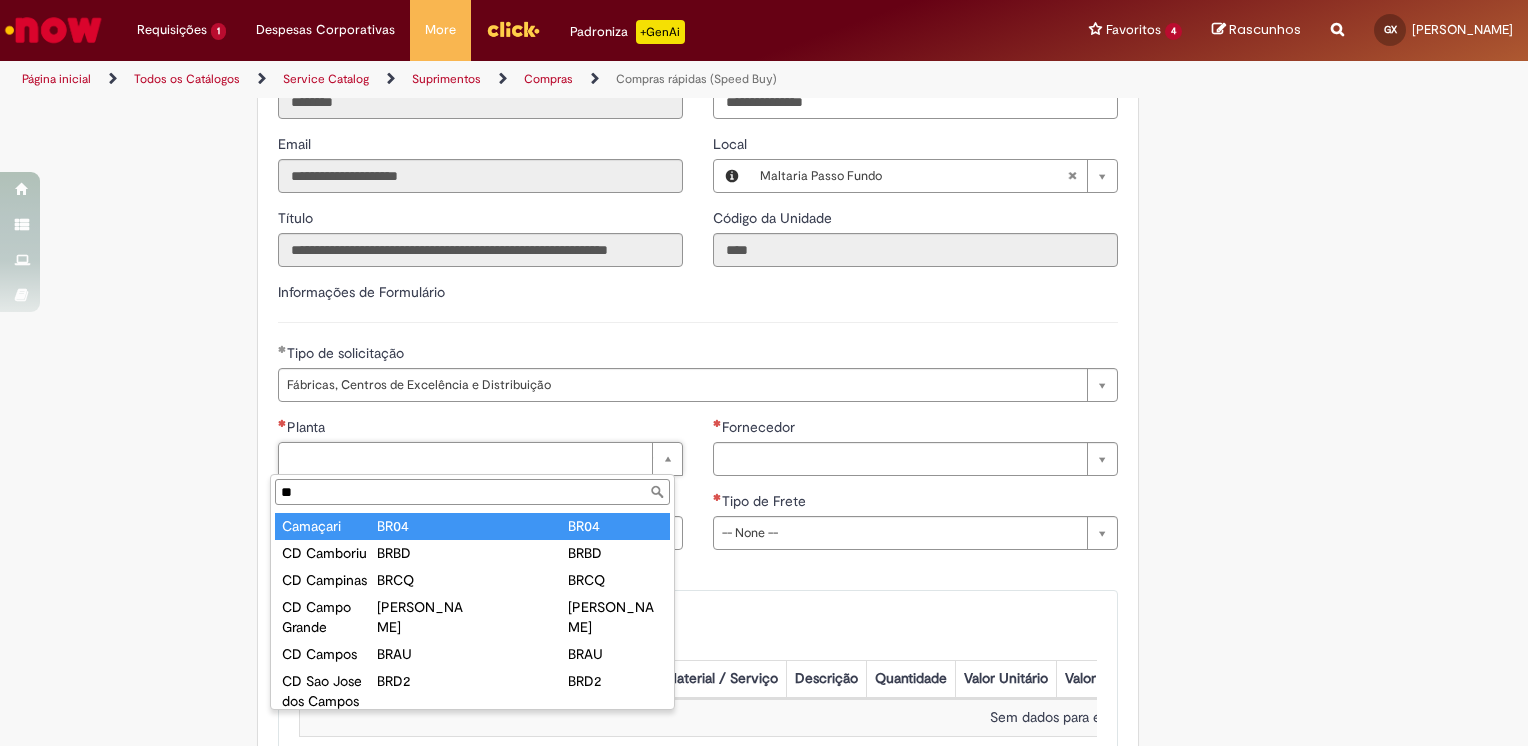 type on "*" 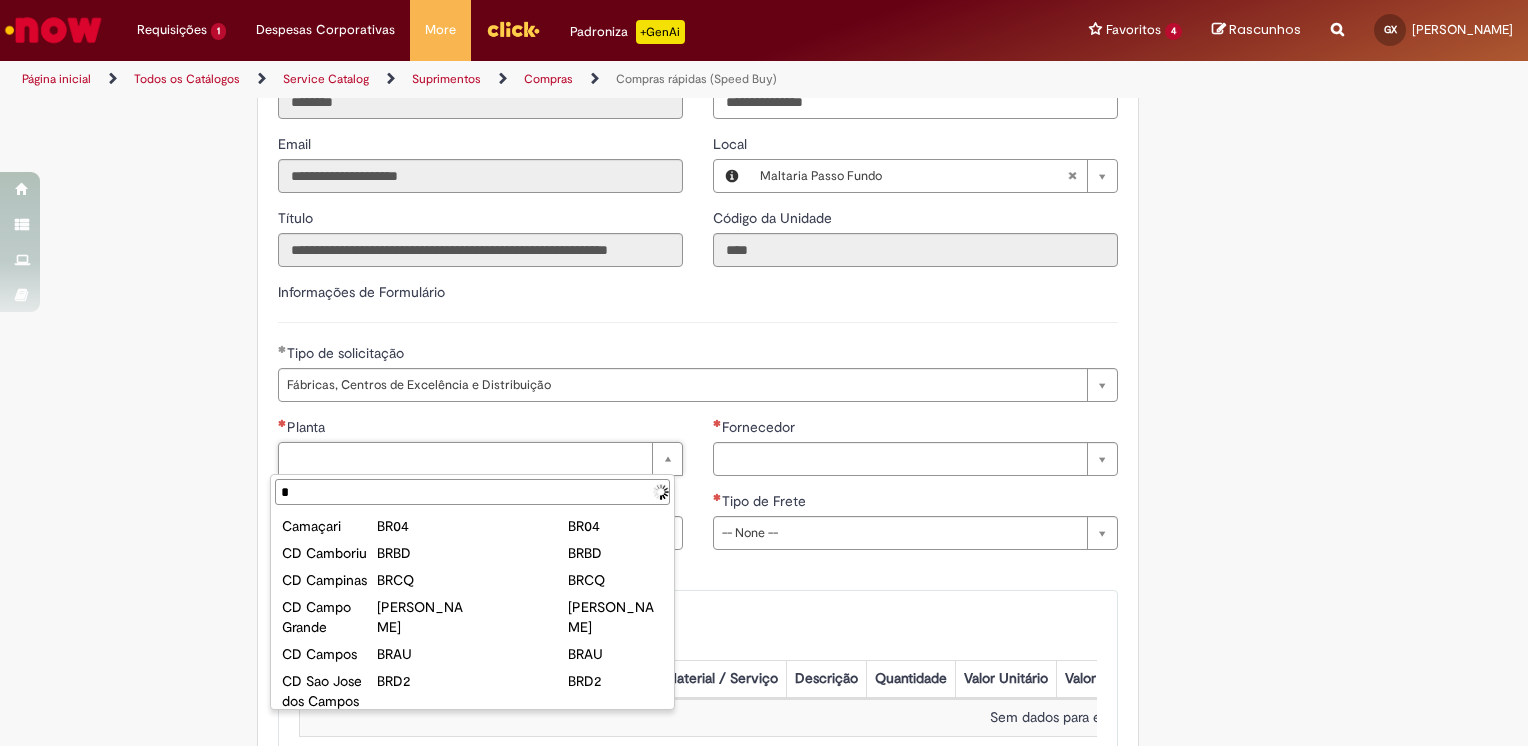 type 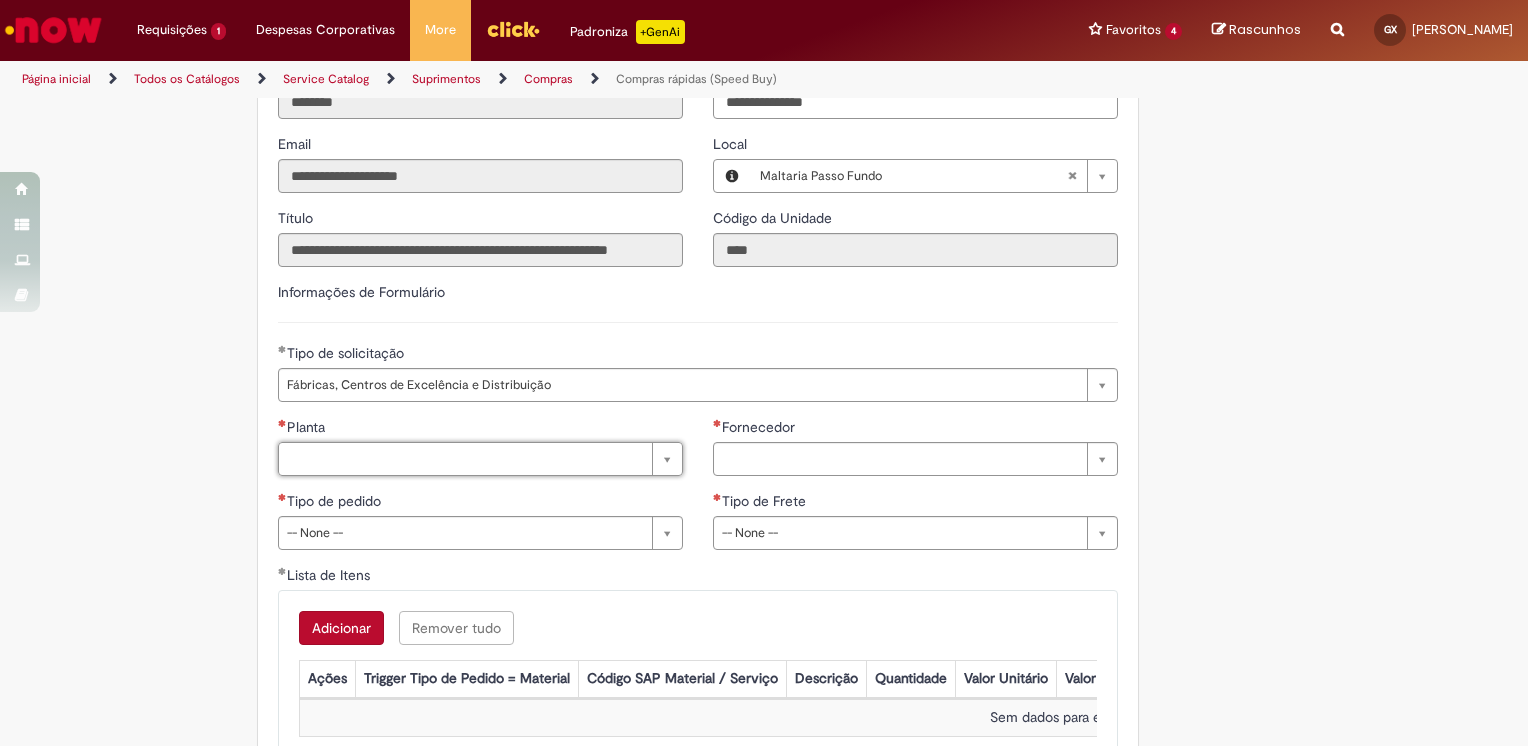 type on "*" 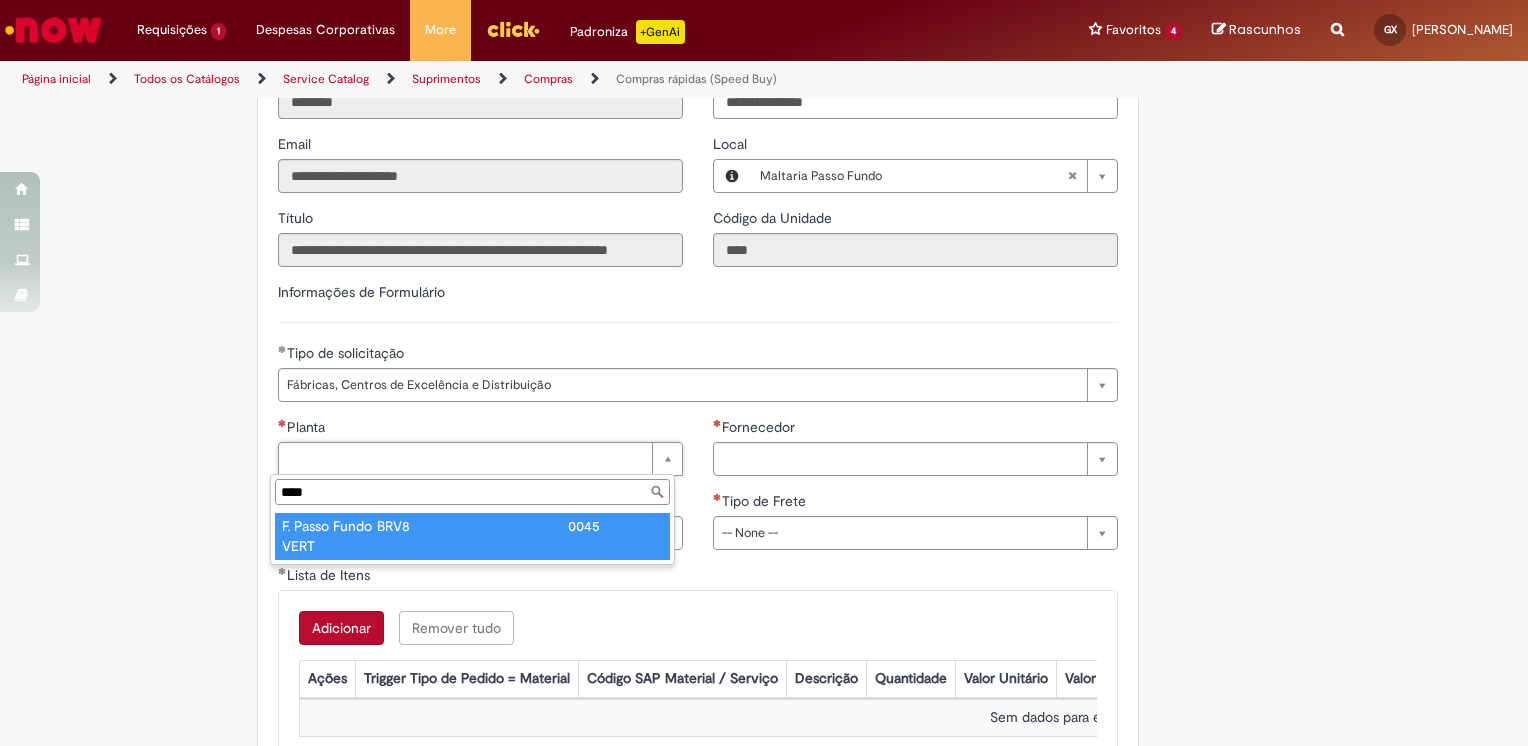type on "****" 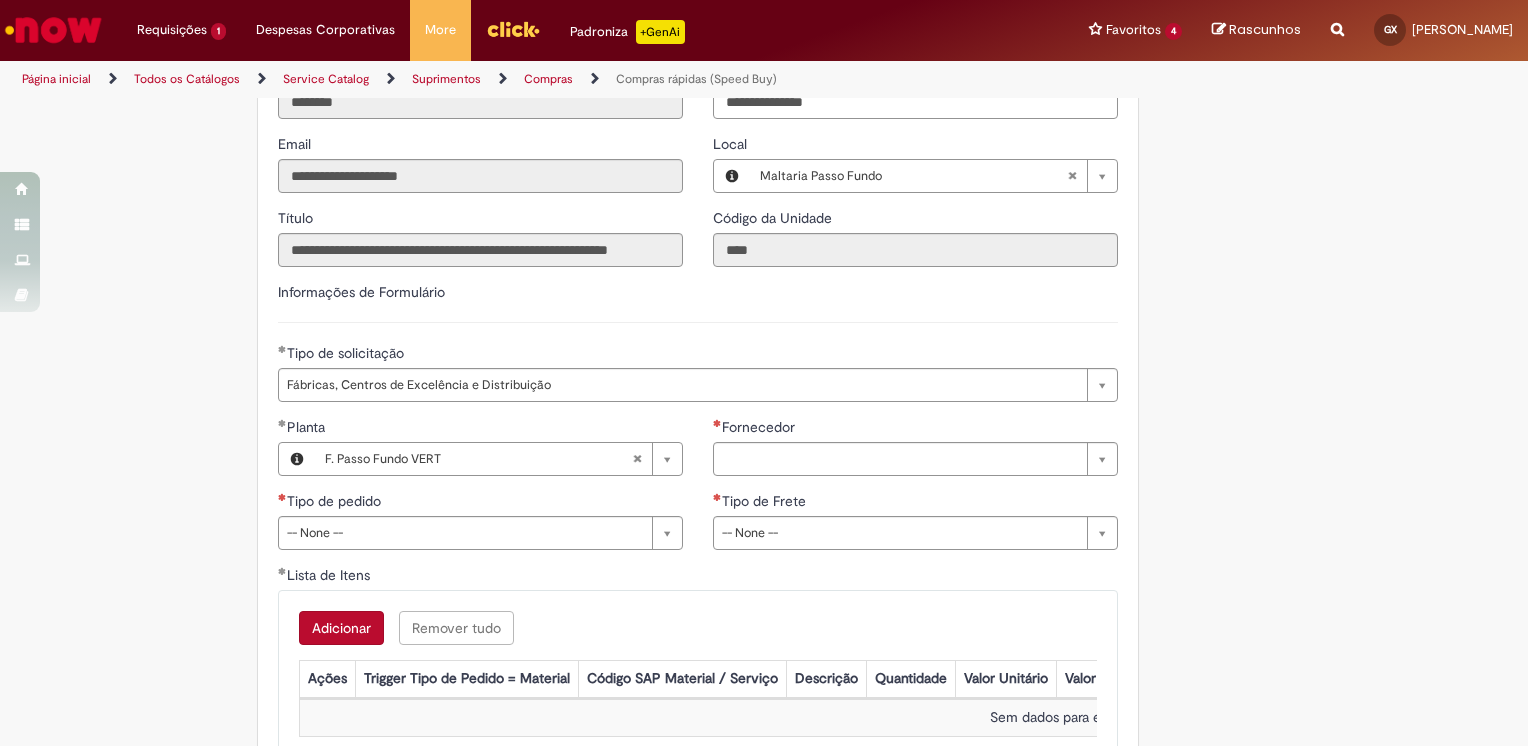 click on "Obrigatório um anexo.
Adicionar a Favoritos
Compras rápidas (Speed Buy)
Chamado destinado para a geração de pedido de compra de indiretos.
O Speed buy é a ferramenta oficial para a geração de pedidos de compra que atenda aos seguintes requisitos:
Compras de material e serviço indiretos
Compras inferiores a R$13.000 *
Compras com fornecedores nacionais
Compras de material sem contrato ativo no SAP para o centro solicitado
* Essa cota é referente ao tipo de solicitação padrão de Speed buy. Os chamados com cotas especiais podem possuir valores divergentes.
Regras de Utilização
No campo “Tipo de Solicitação” selecionar a opção correspondente a sua unidade de negócio.
Solicitação Padrão de Speed buy:
Fábricas, centros de Excelência e de Distribuição:  habilitado para todos usuários ambev
Ativos   de TI:" at bounding box center (764, -644) 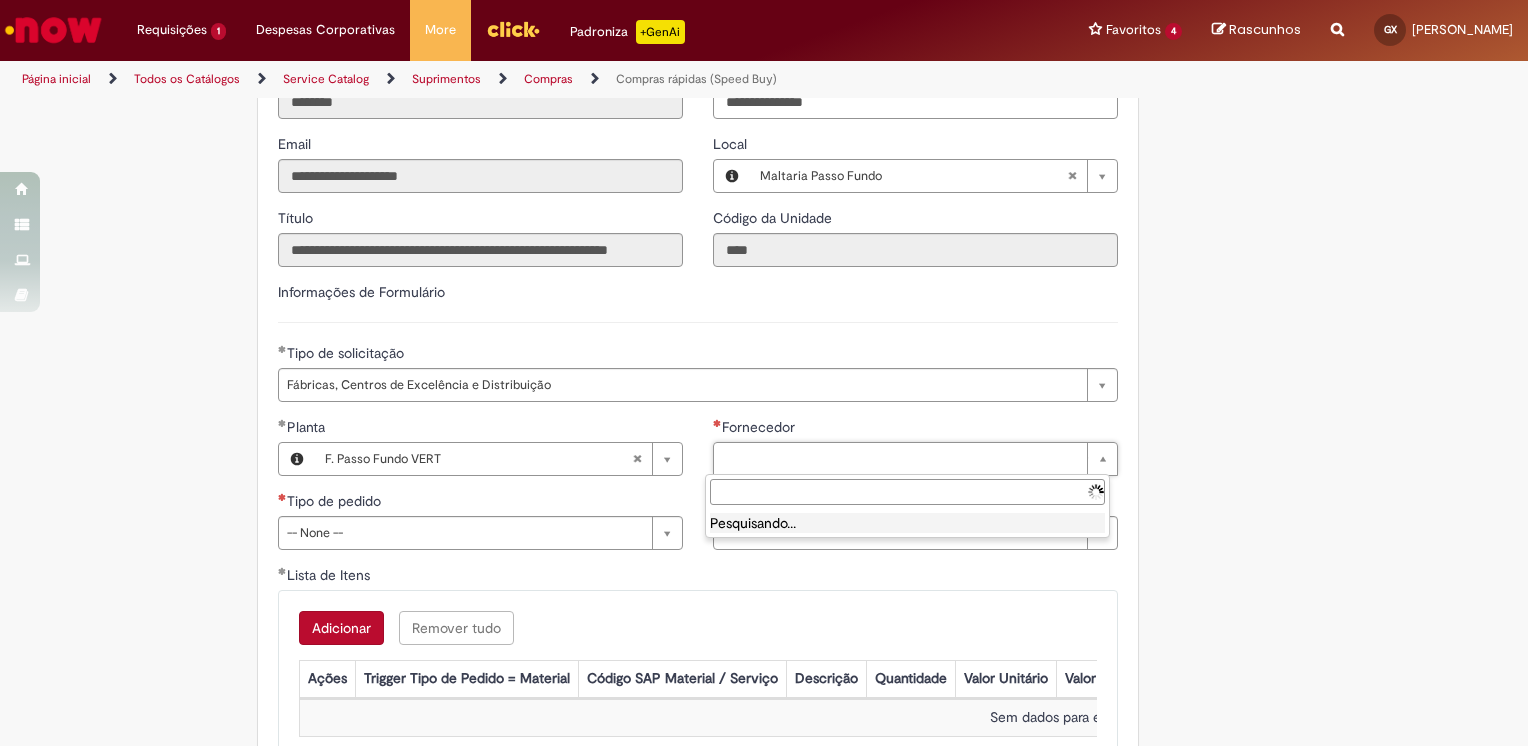 paste on "**********" 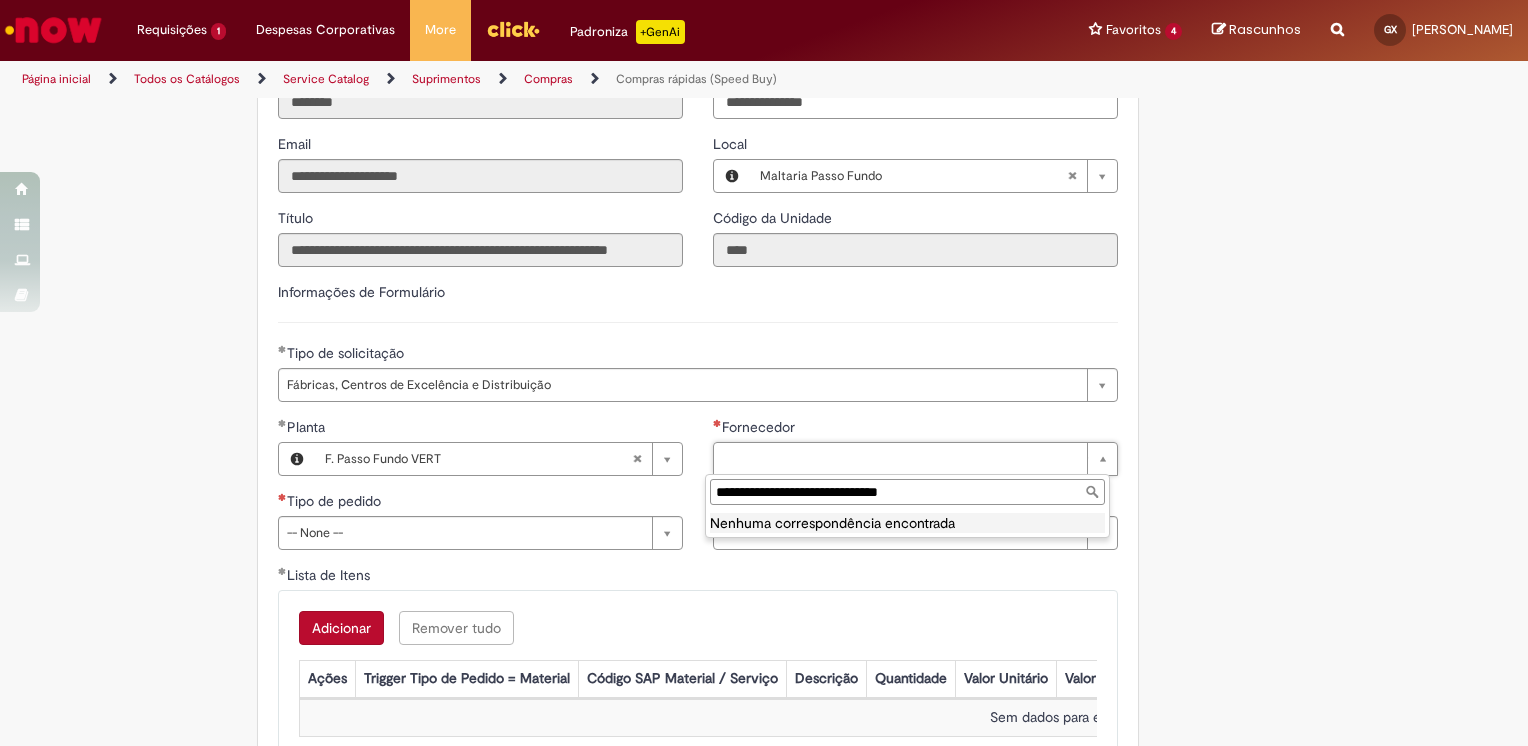 drag, startPoint x: 891, startPoint y: 488, endPoint x: 698, endPoint y: 480, distance: 193.16573 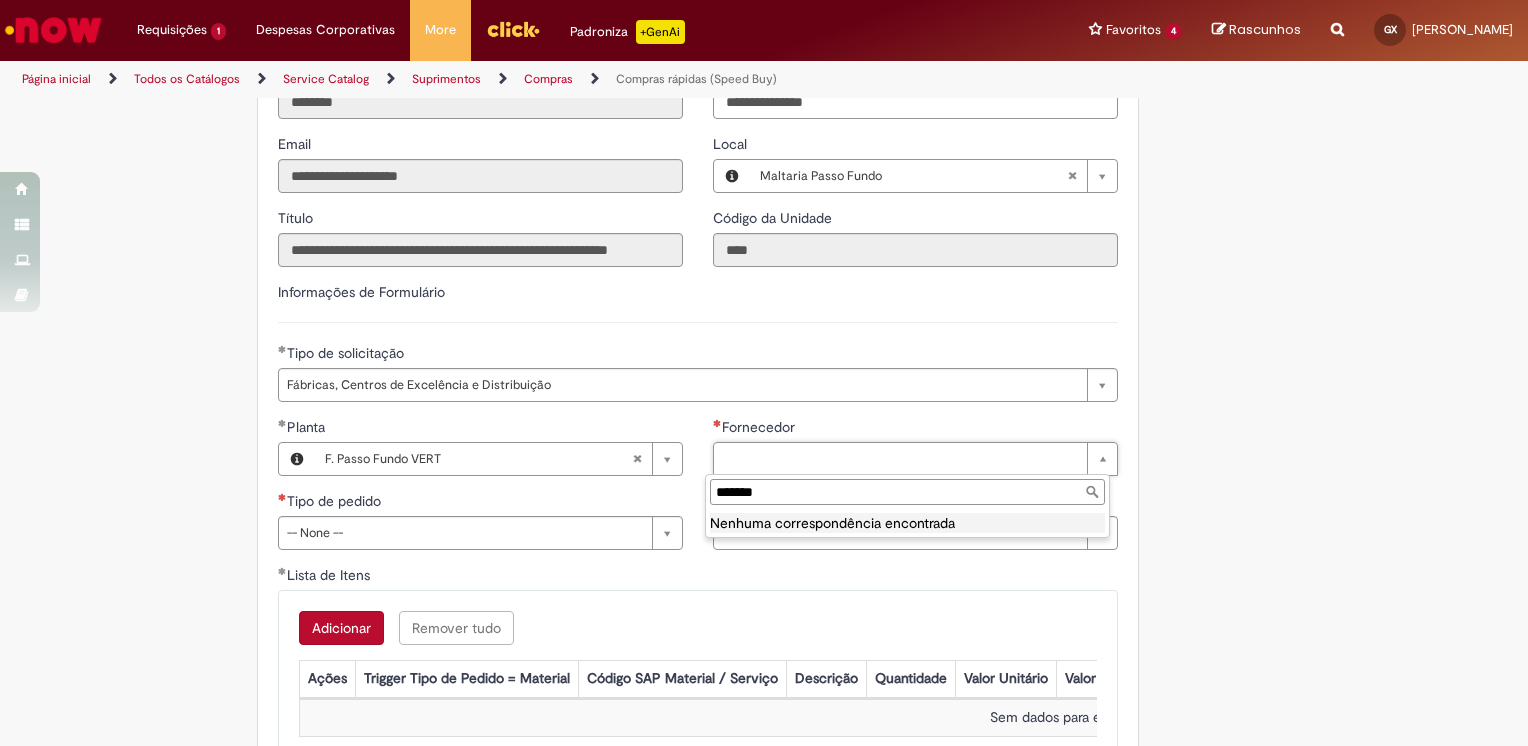 click on "*******" at bounding box center (907, 492) 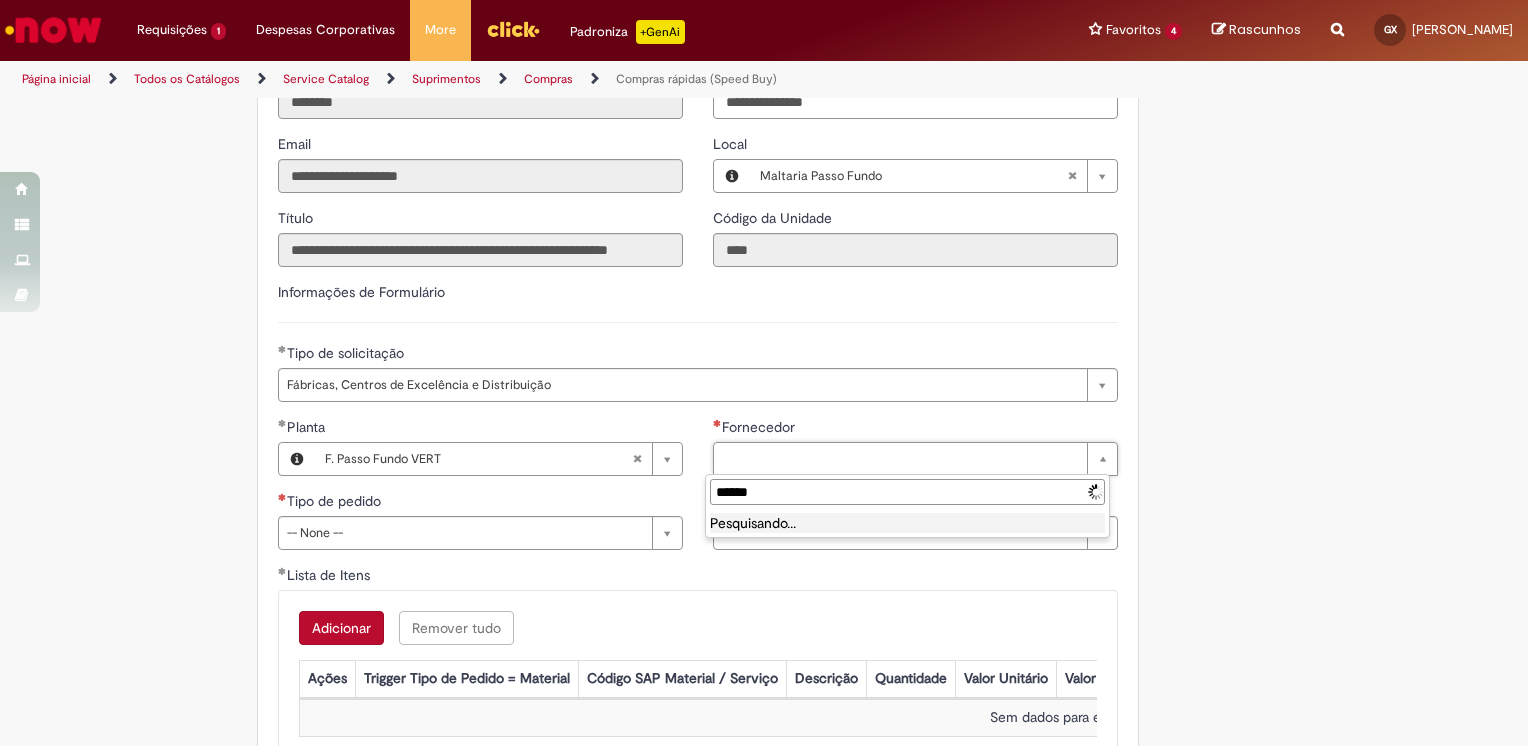 click on "******" at bounding box center (907, 492) 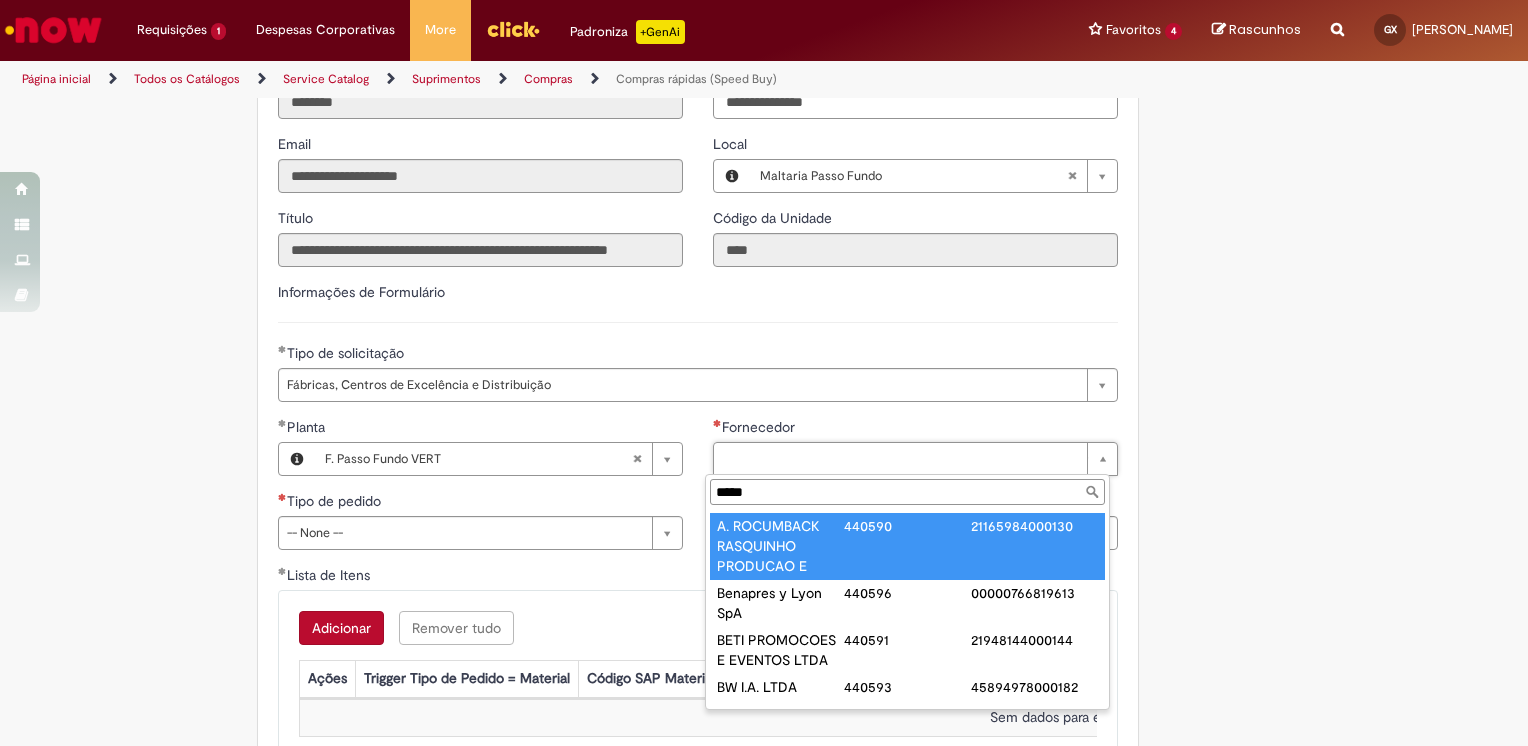 click on "*****" at bounding box center [907, 492] 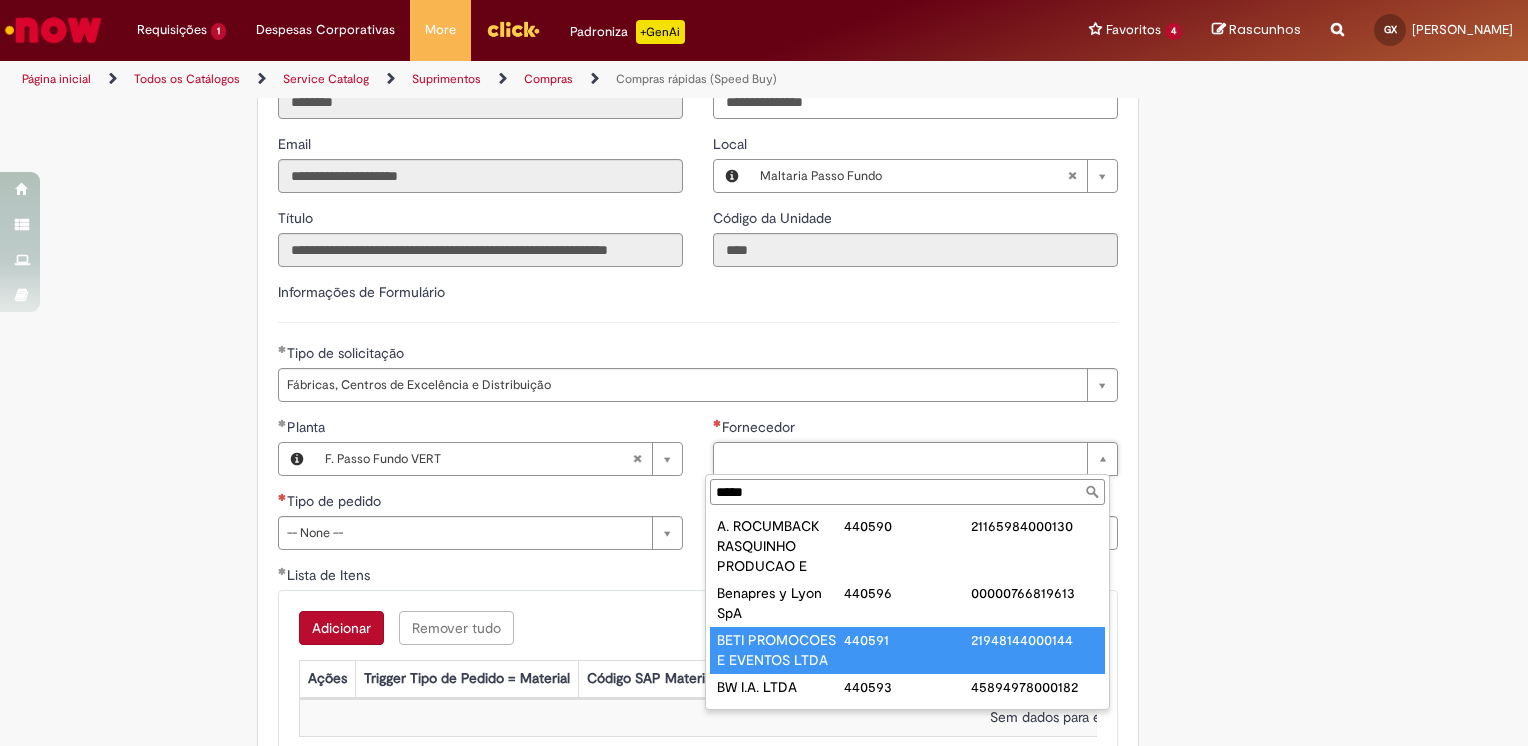 scroll, scrollTop: 100, scrollLeft: 0, axis: vertical 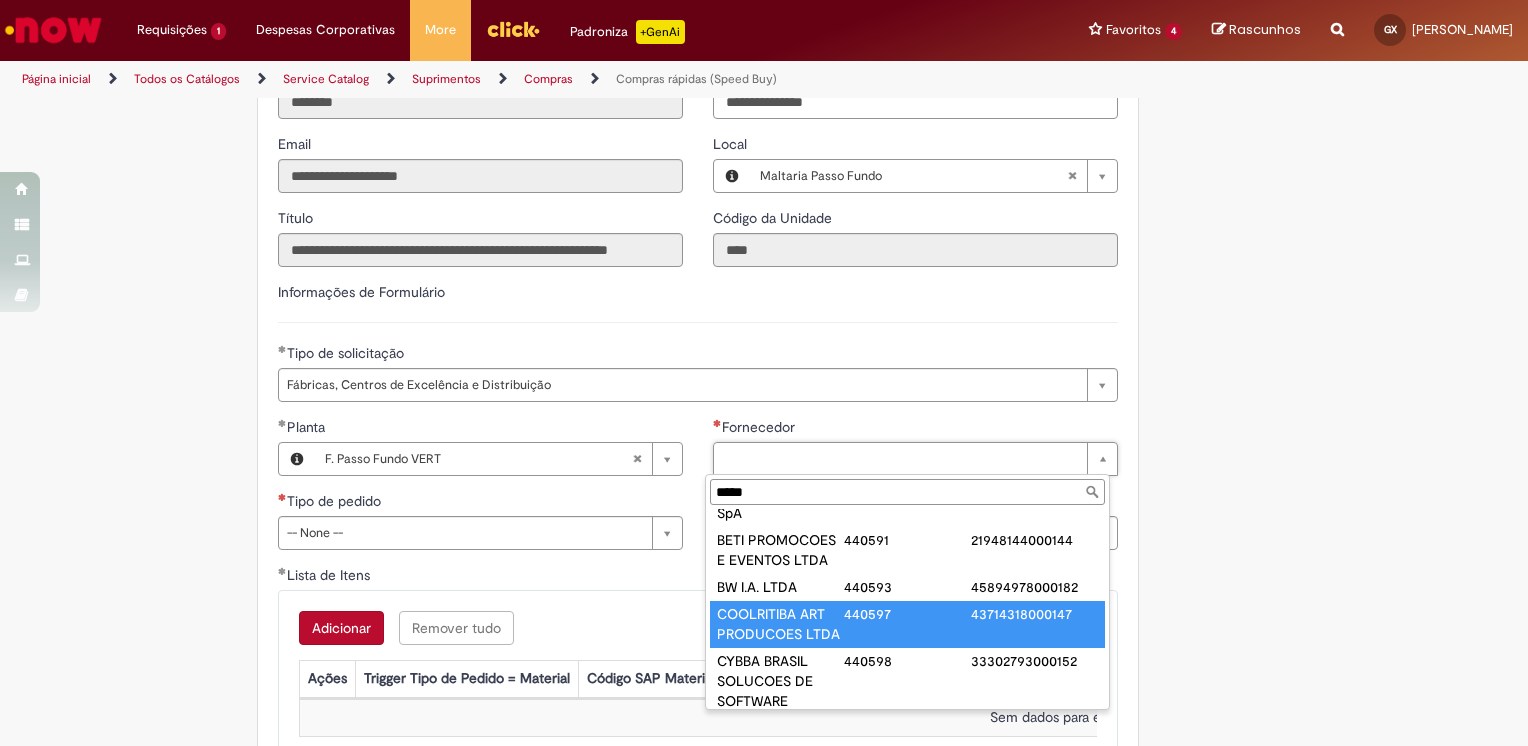 type on "*****" 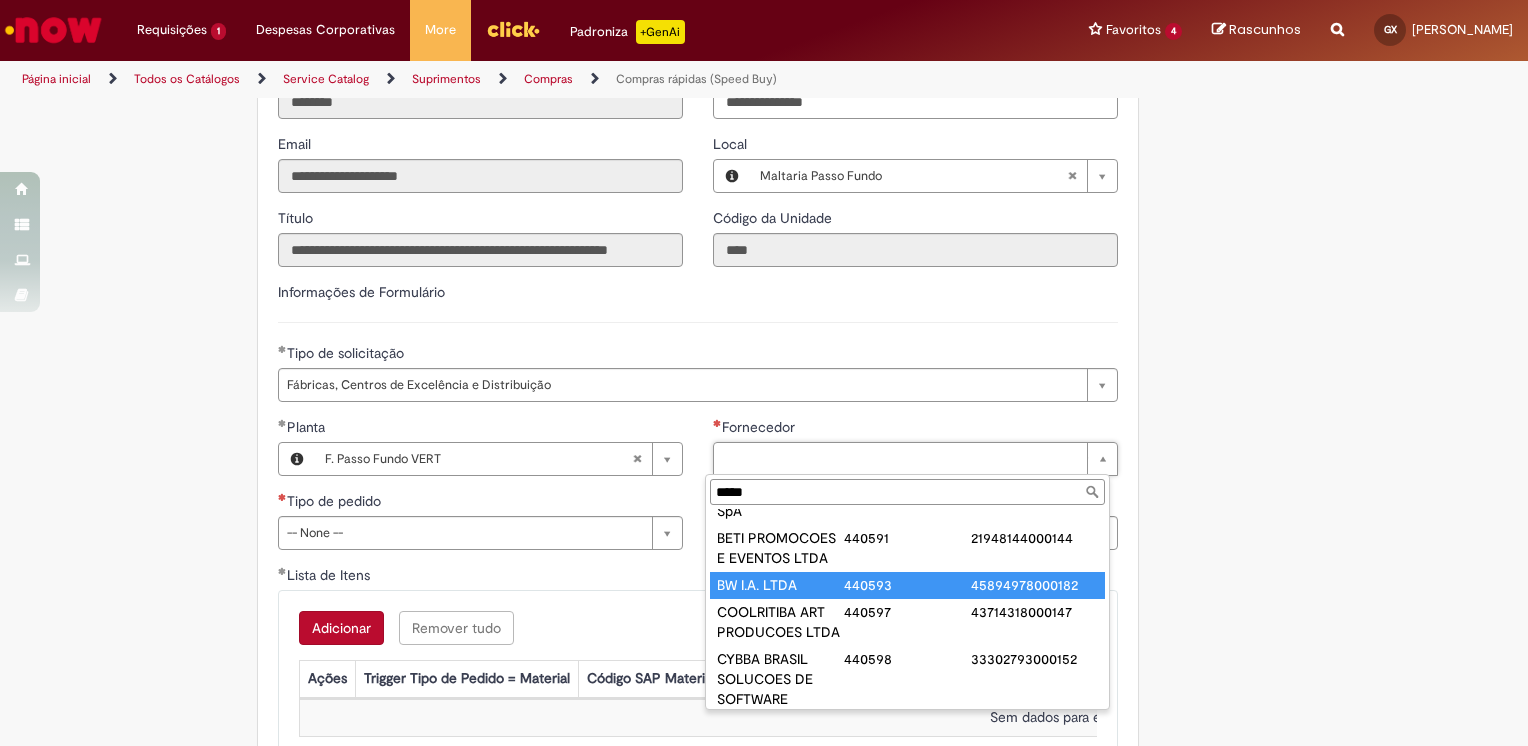type on "**********" 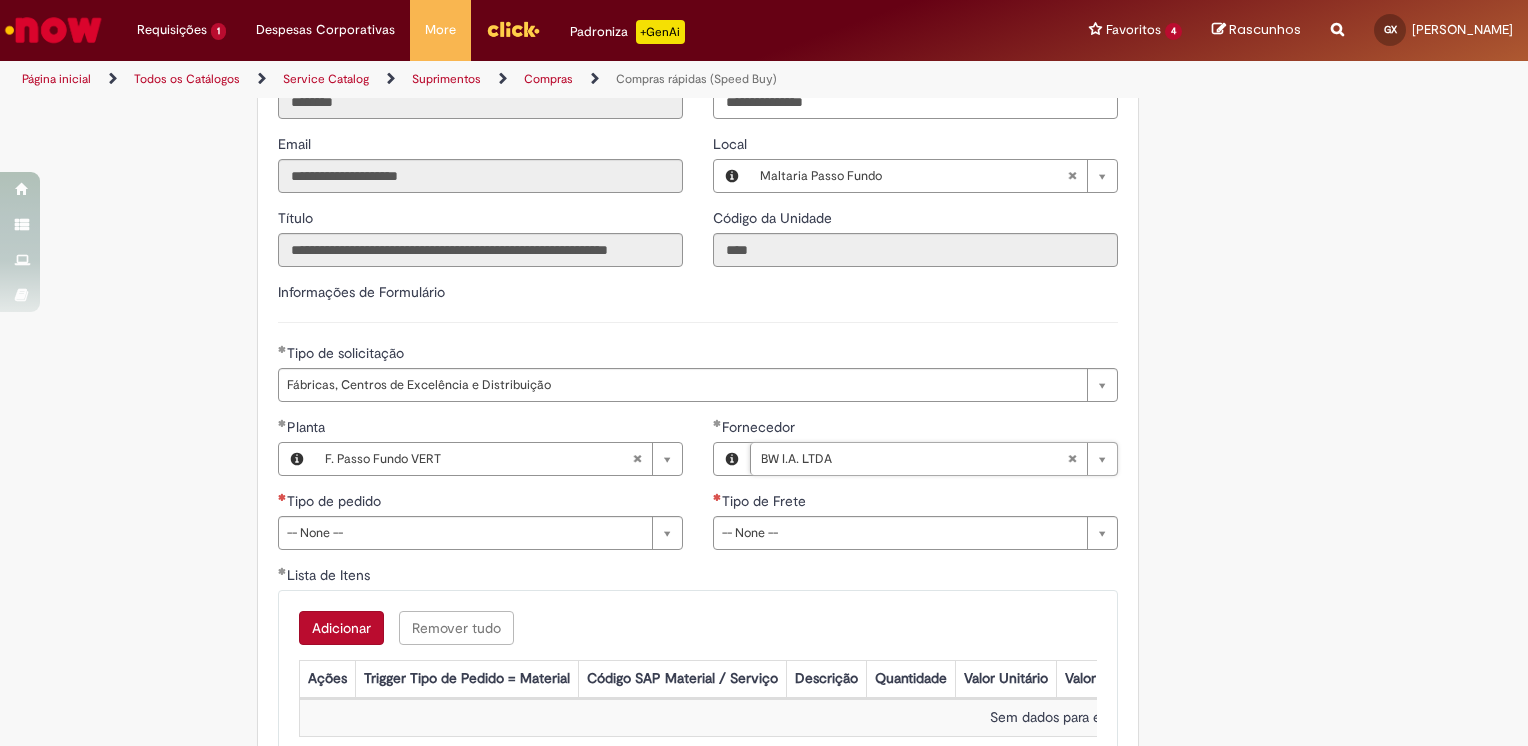 drag, startPoint x: 1197, startPoint y: 566, endPoint x: 1052, endPoint y: 566, distance: 145 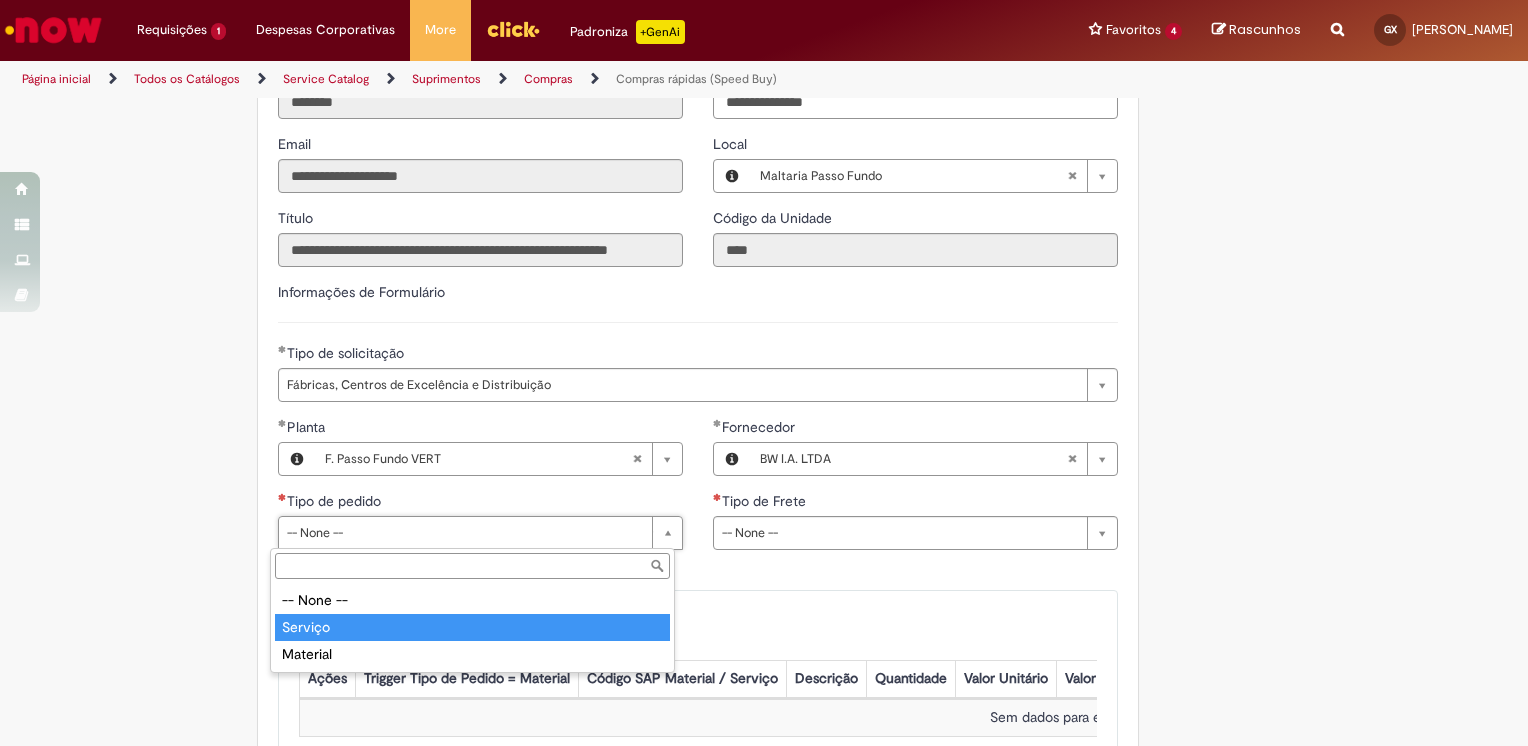 type on "*******" 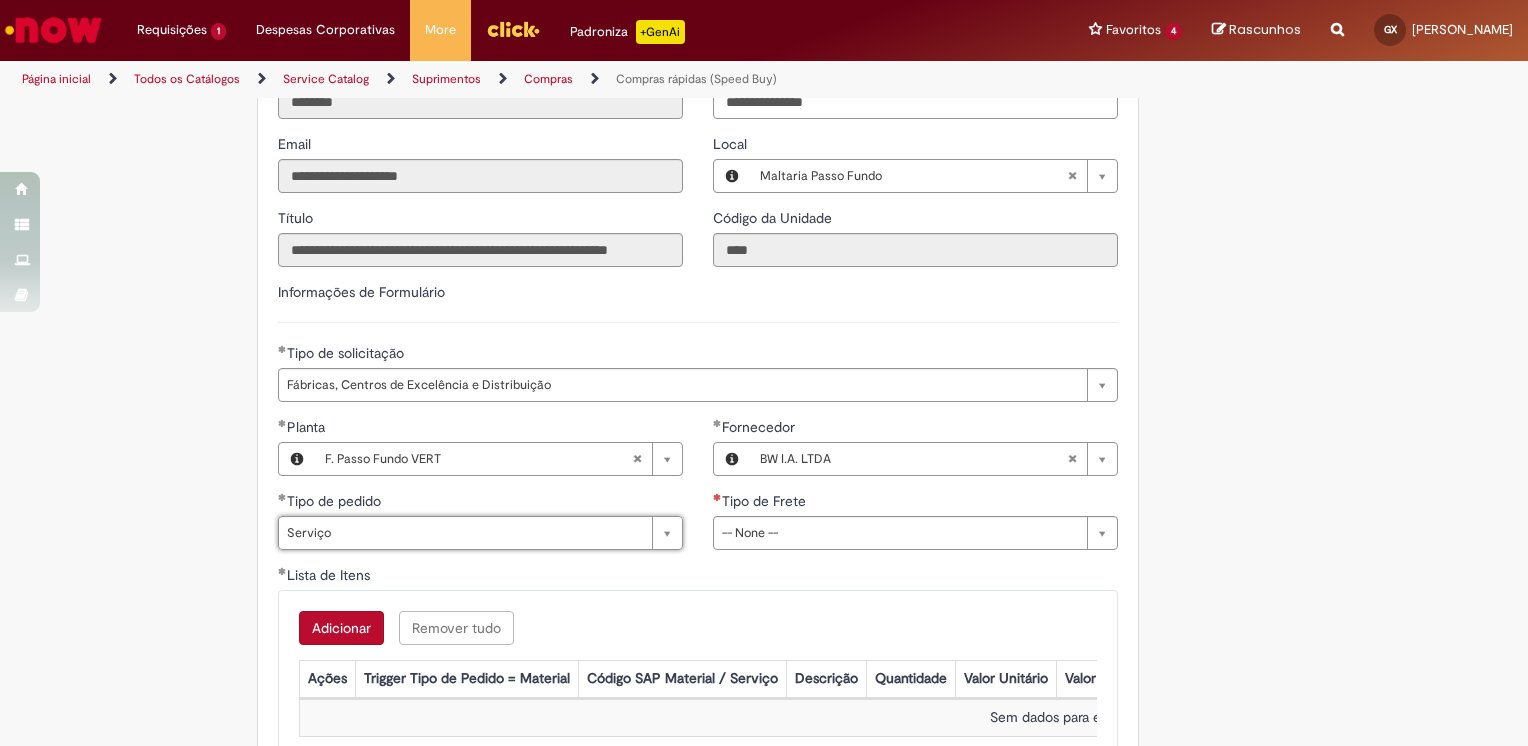 scroll, scrollTop: 2900, scrollLeft: 0, axis: vertical 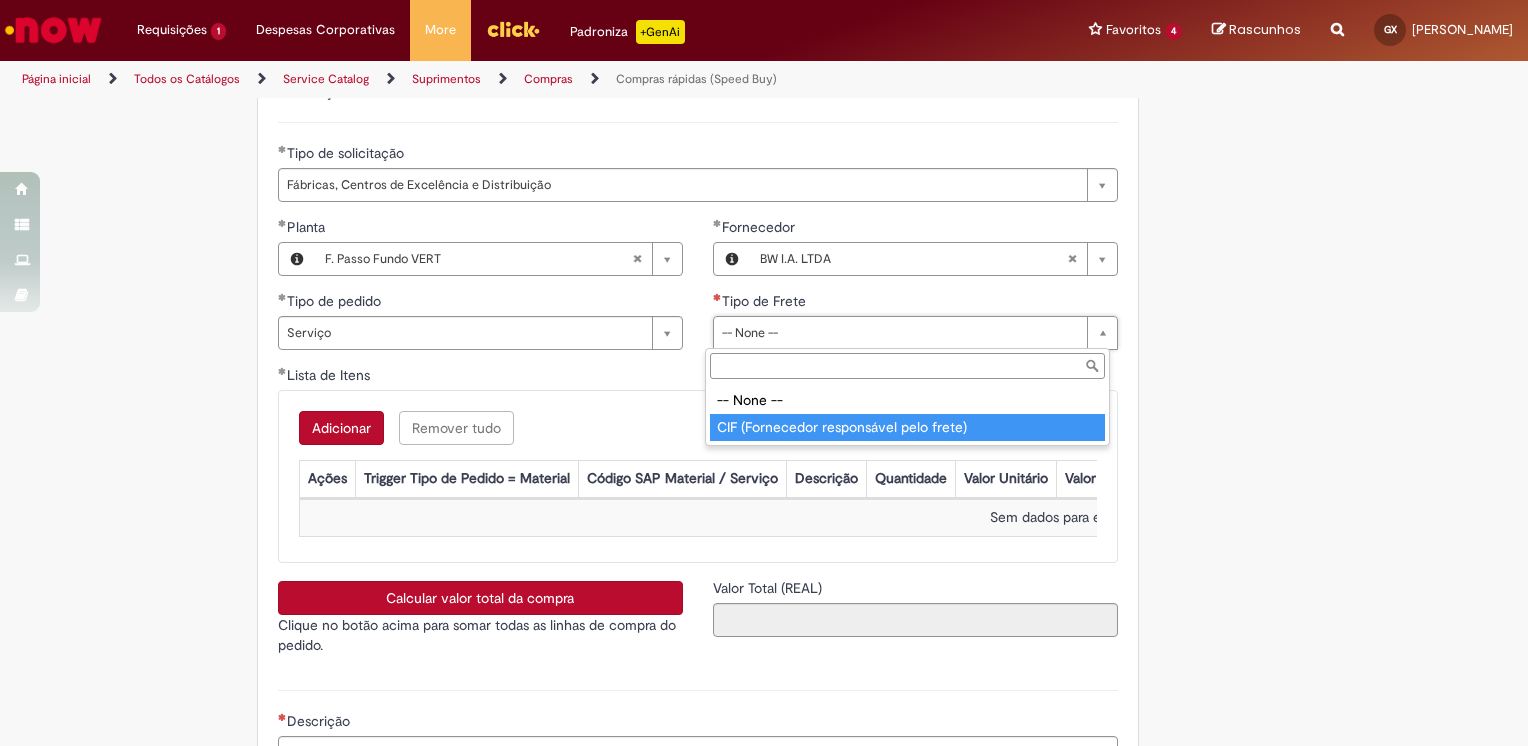type on "**********" 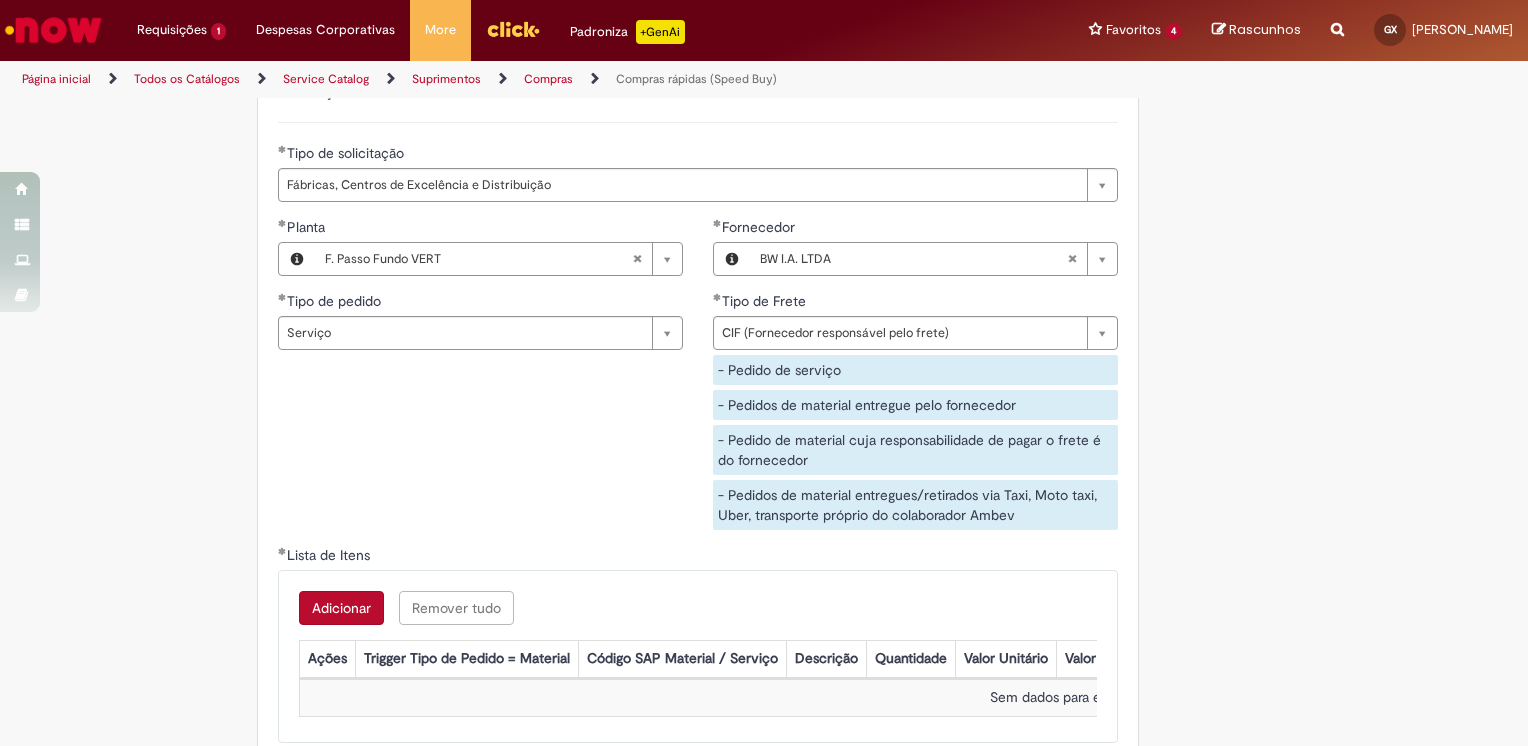 click on "Adicionar" at bounding box center (341, 608) 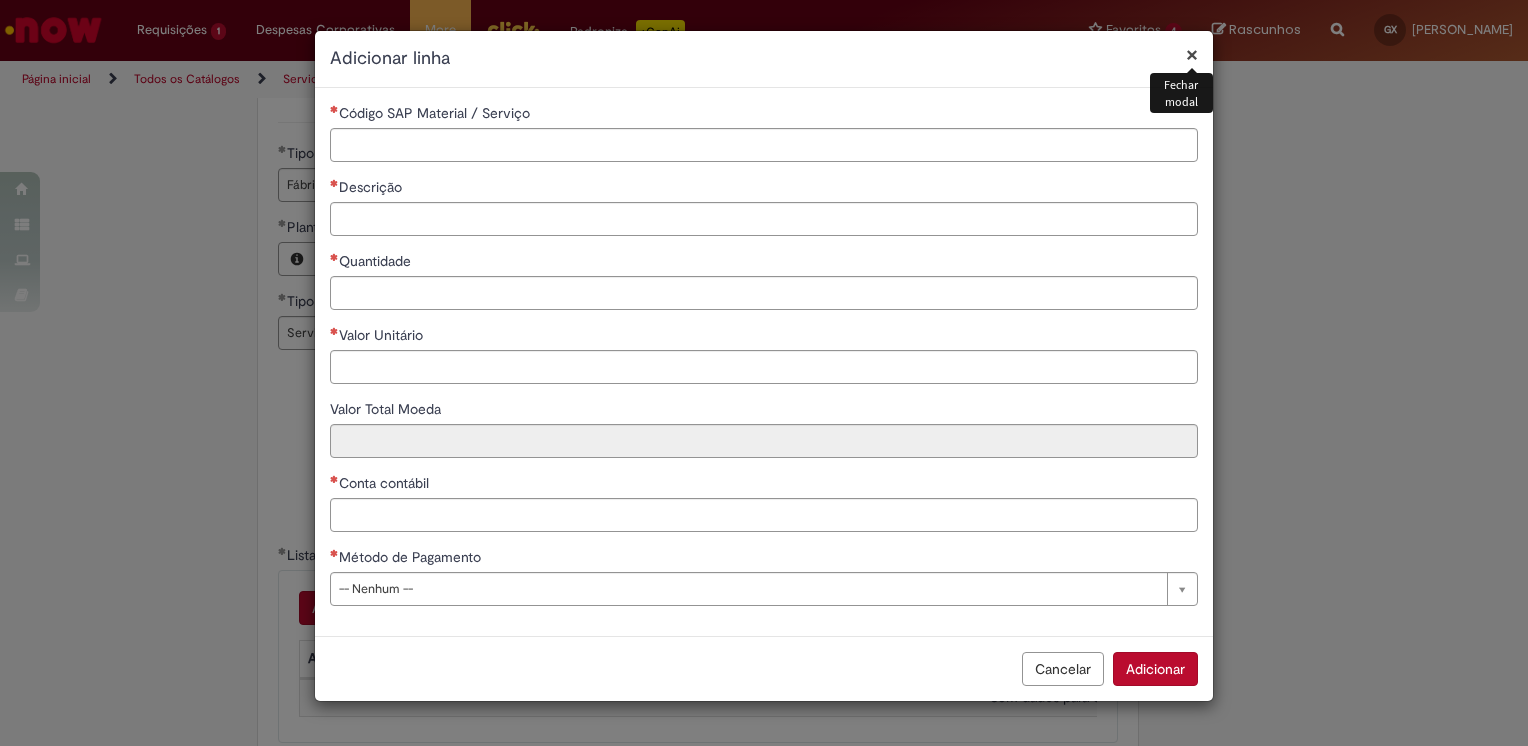 click on "×" at bounding box center [1192, 54] 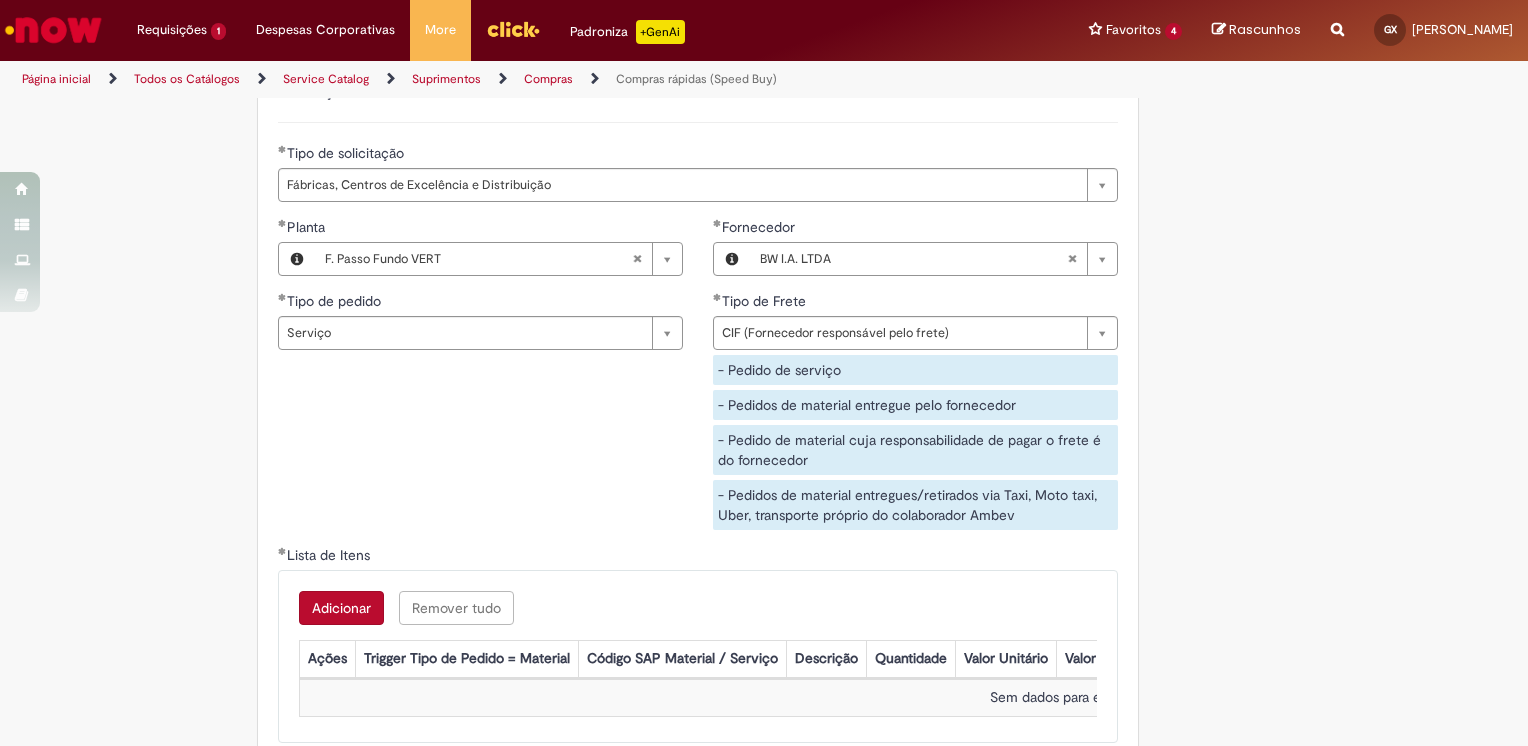 scroll, scrollTop: 3100, scrollLeft: 0, axis: vertical 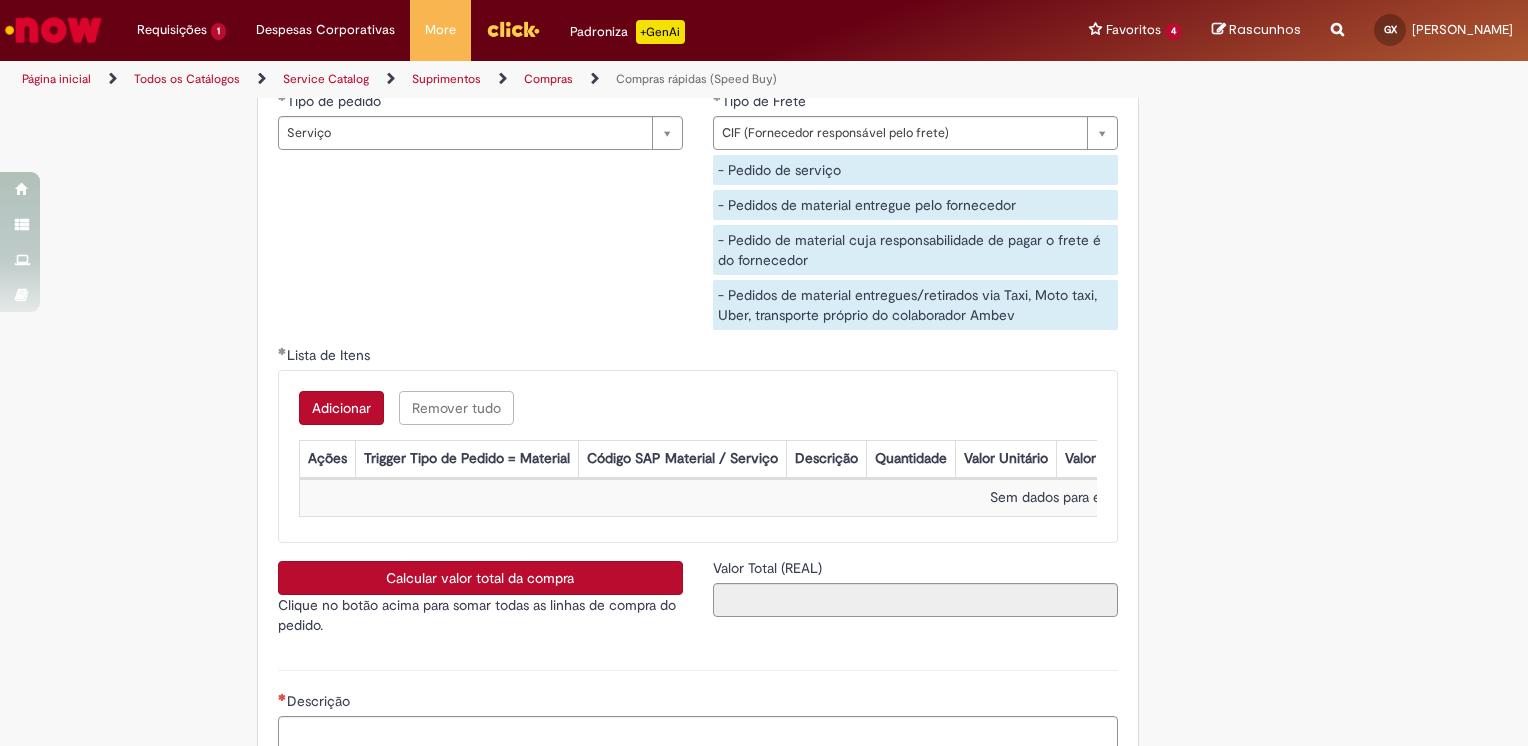click on "Adicionar" at bounding box center [341, 408] 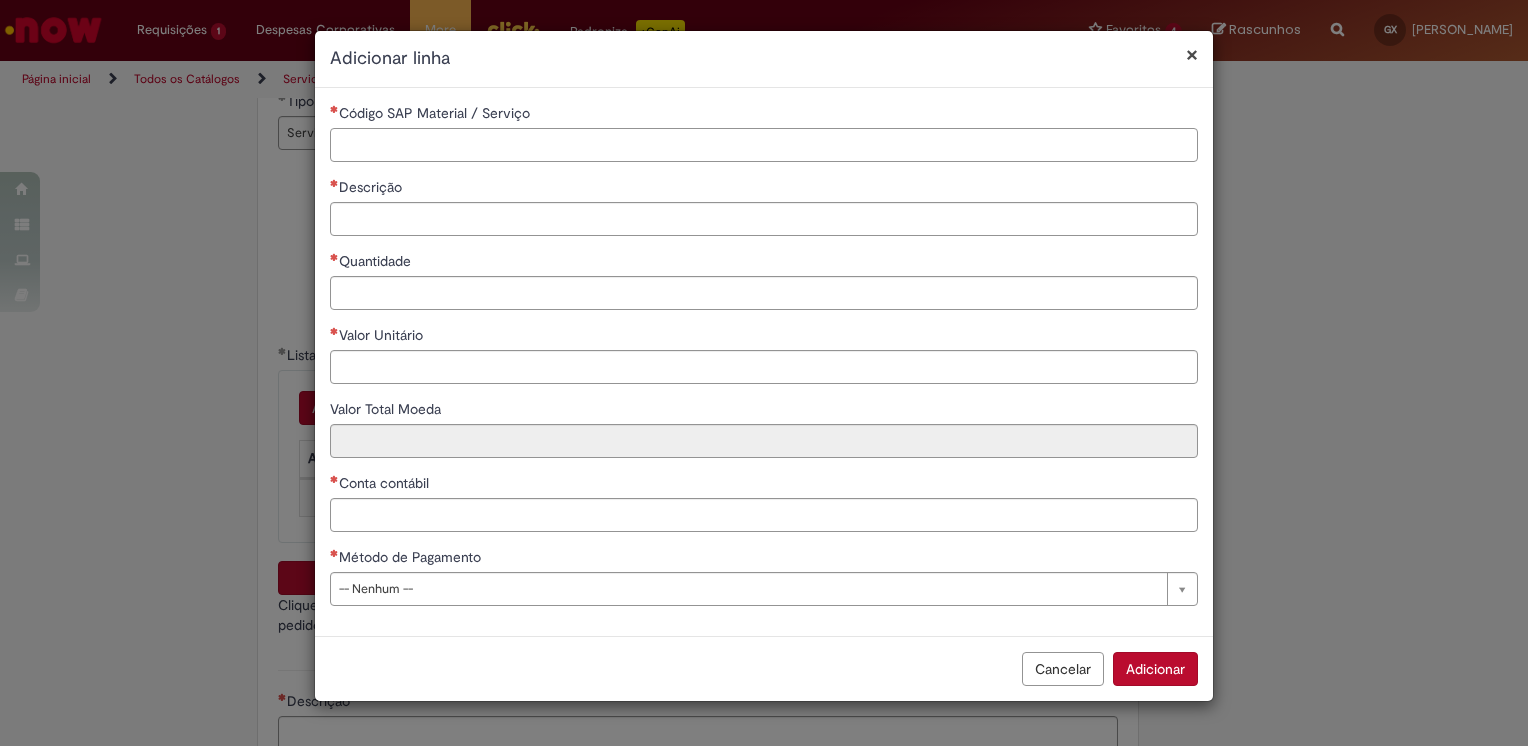 click on "Código SAP Material / Serviço" at bounding box center (764, 145) 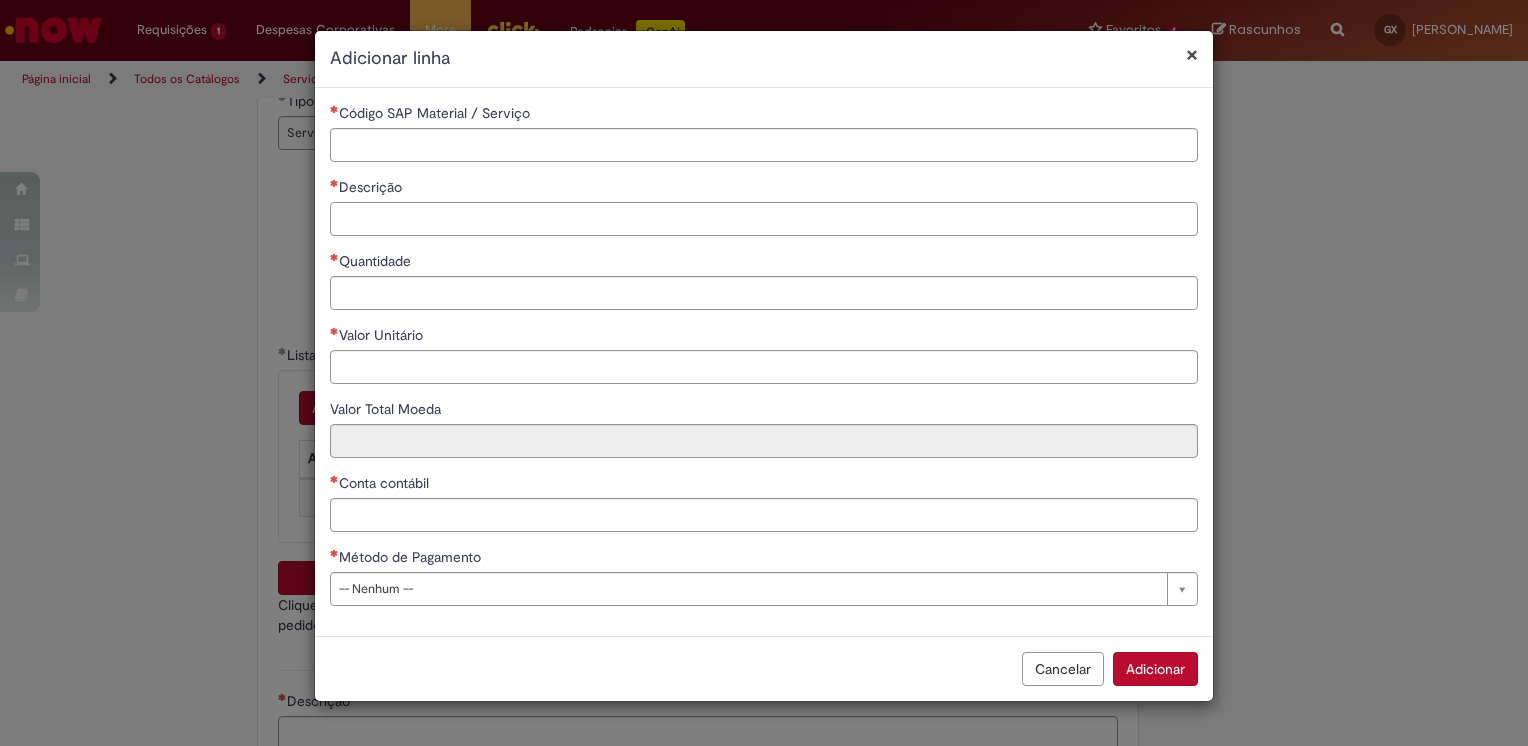 click on "Descrição" at bounding box center (764, 219) 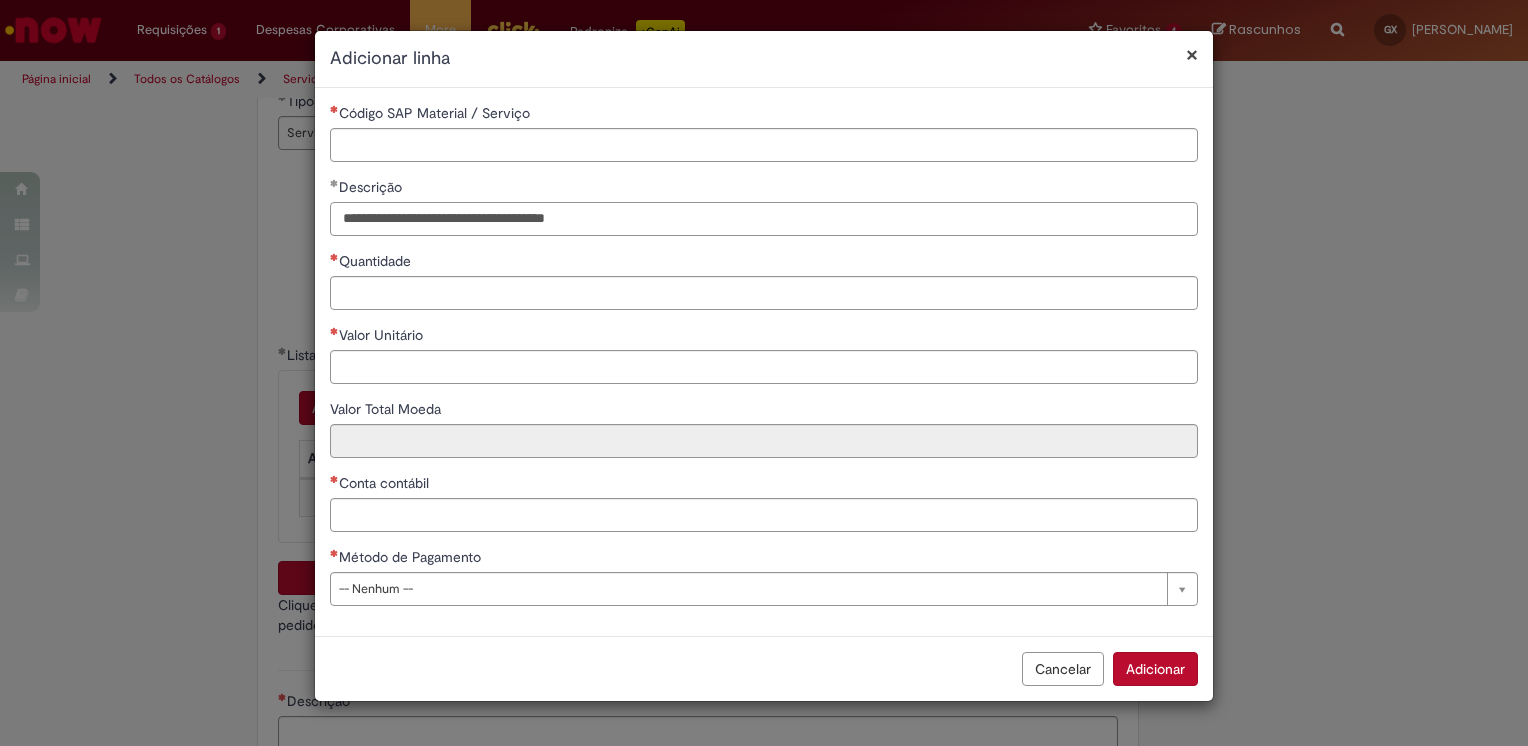 type on "**********" 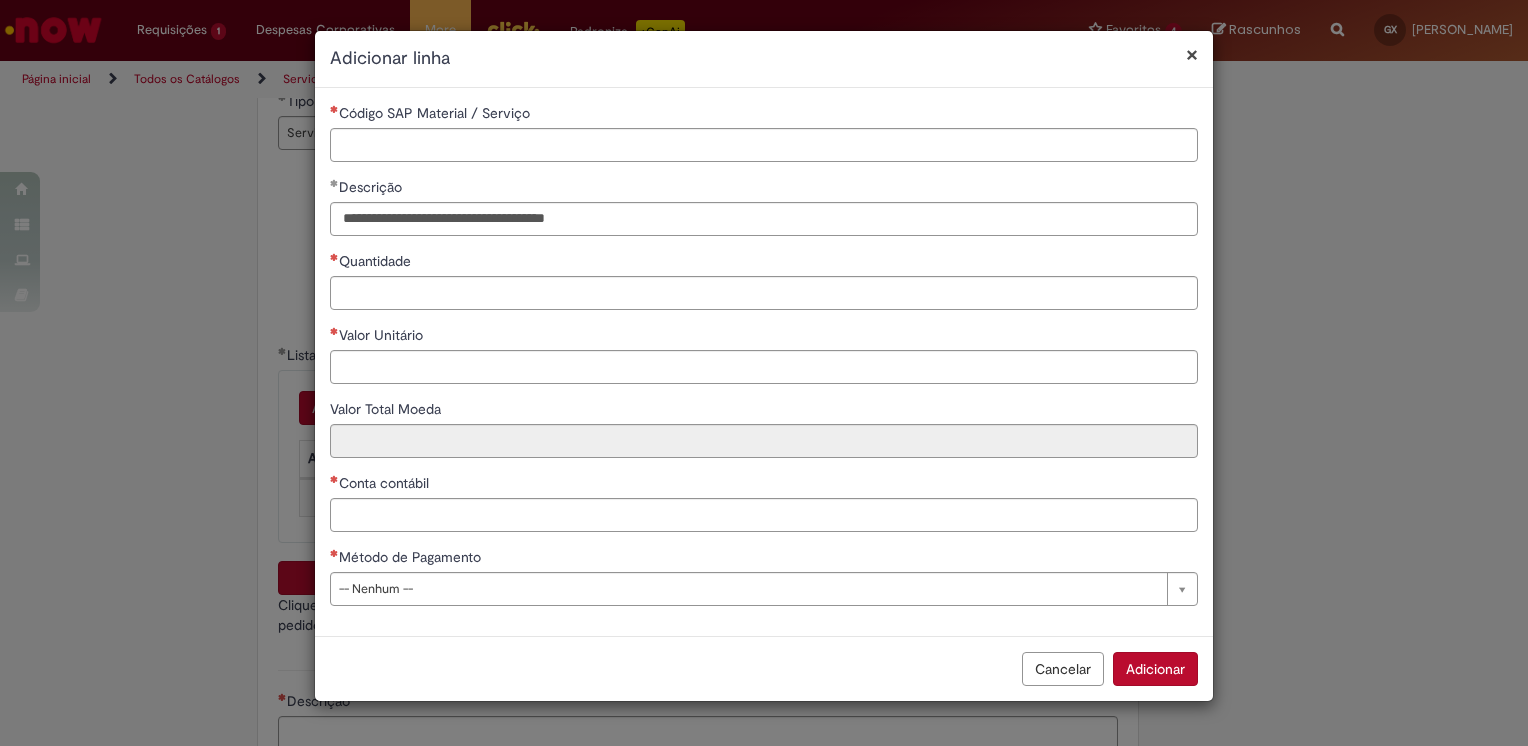 click on "**********" at bounding box center (764, 362) 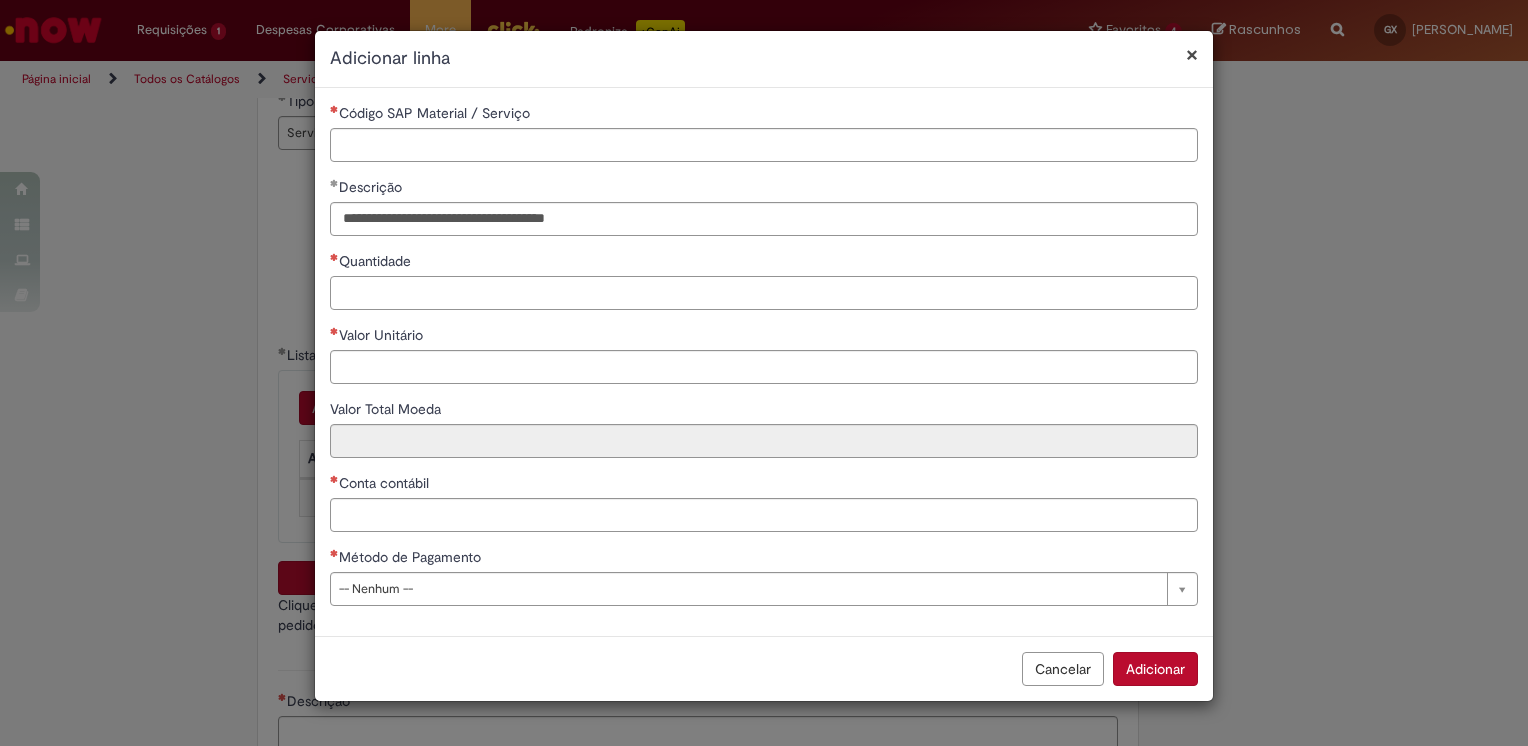 click on "Quantidade" at bounding box center [764, 293] 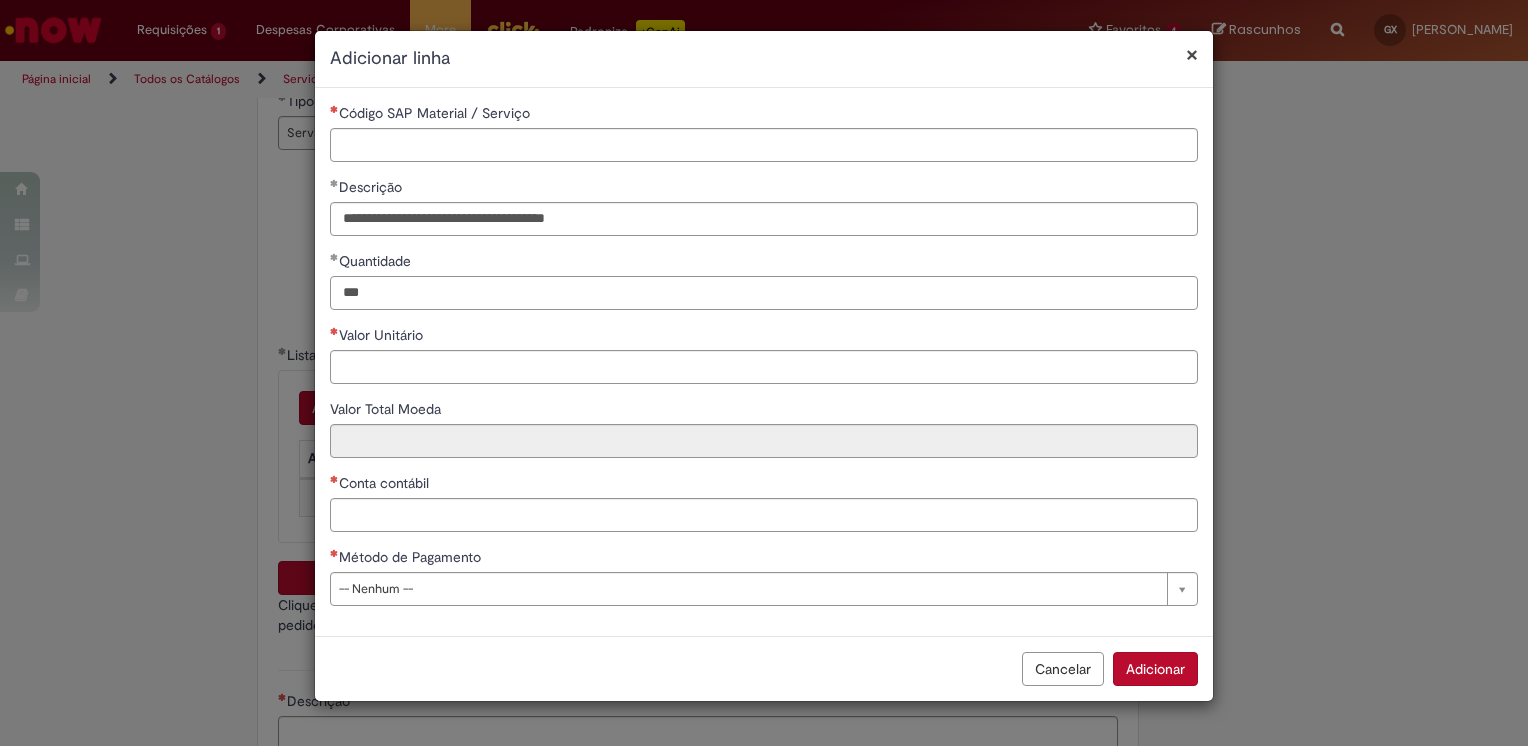 type on "***" 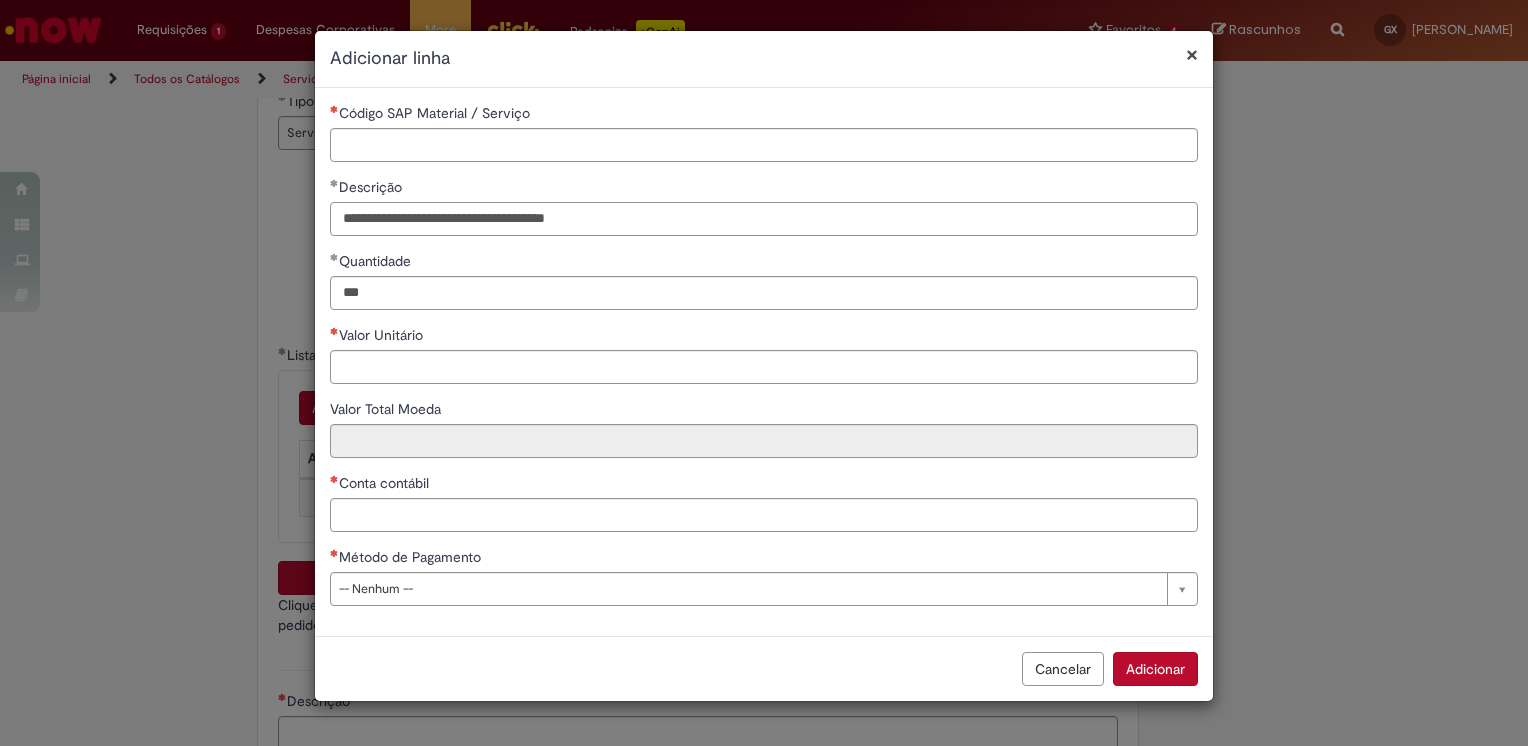 type 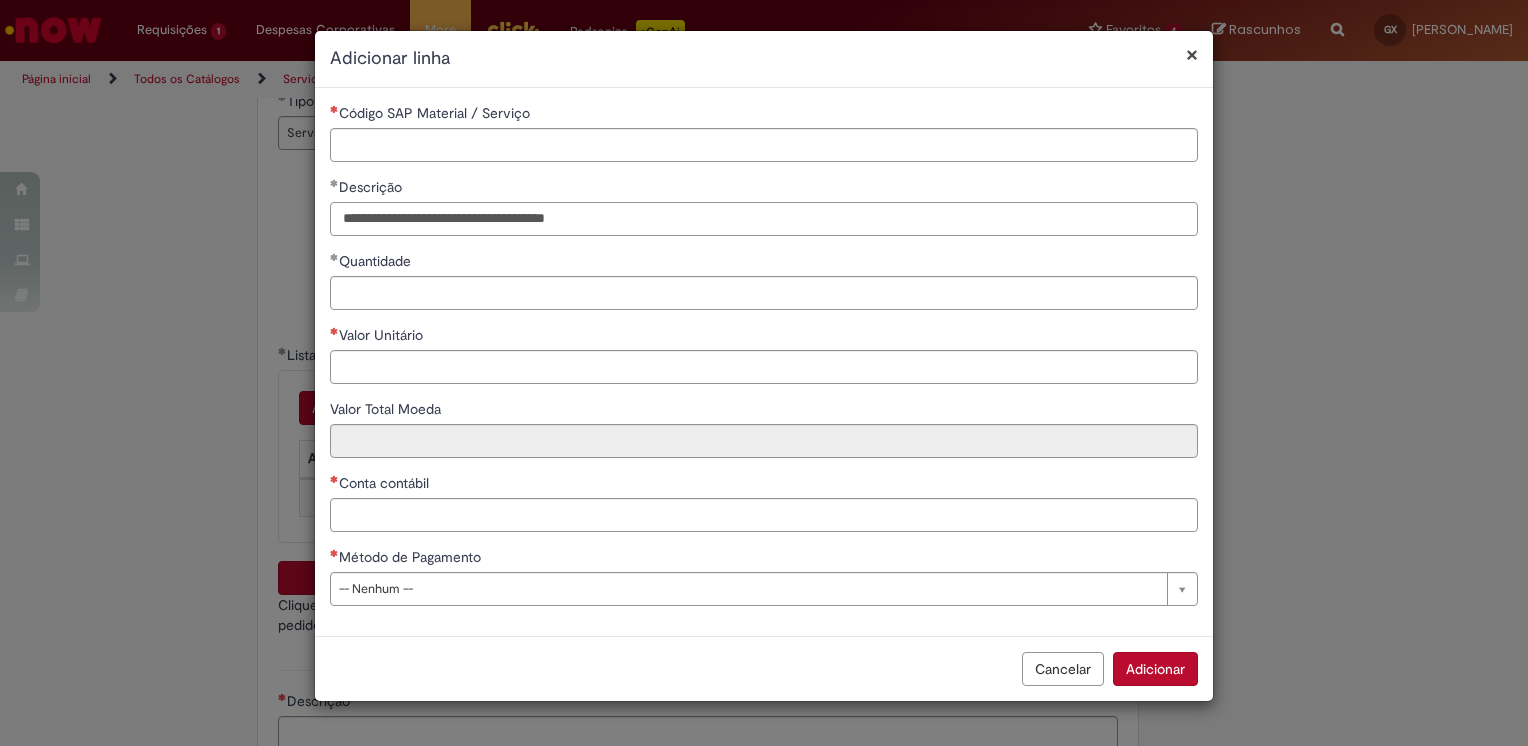 click on "**********" at bounding box center (764, 219) 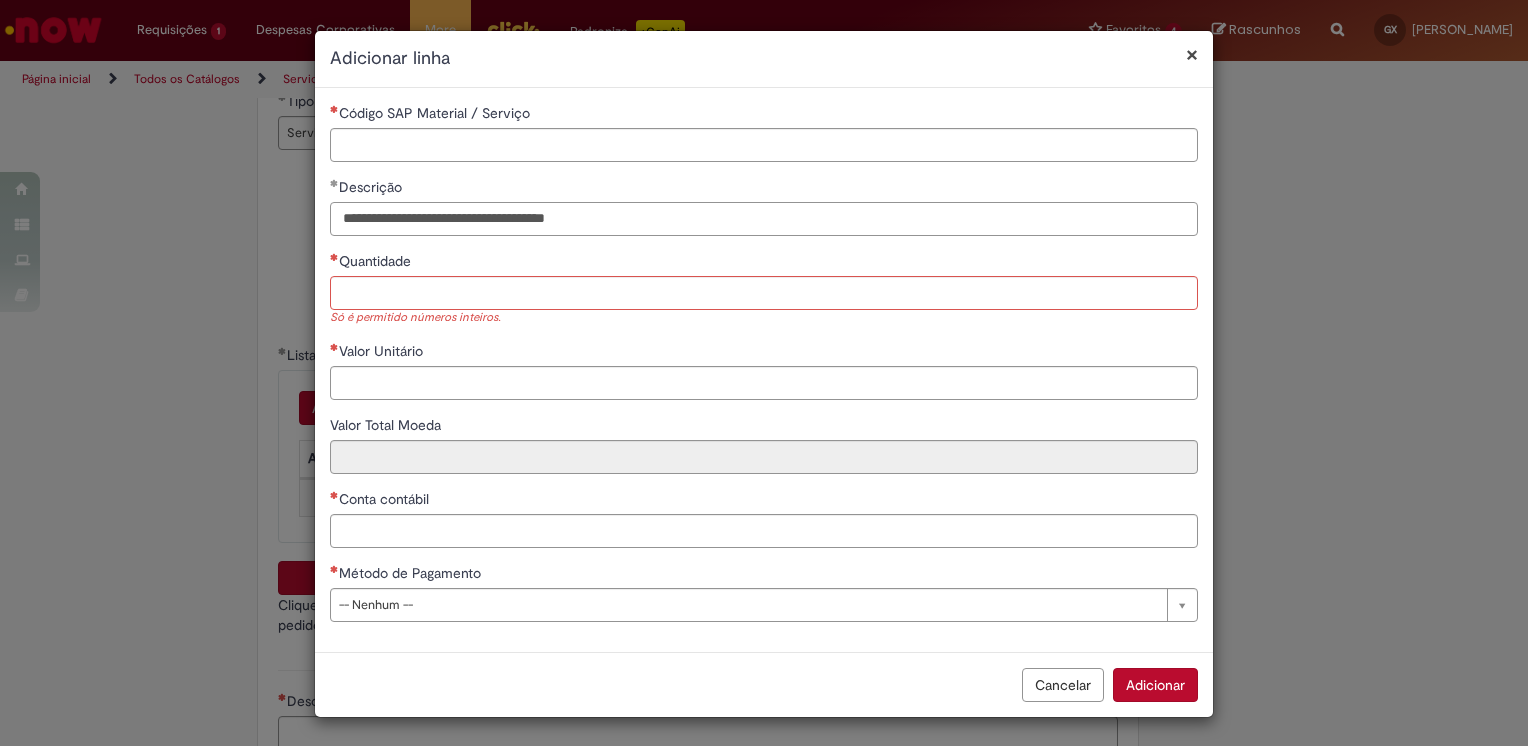 drag, startPoint x: 408, startPoint y: 218, endPoint x: 477, endPoint y: 217, distance: 69.00725 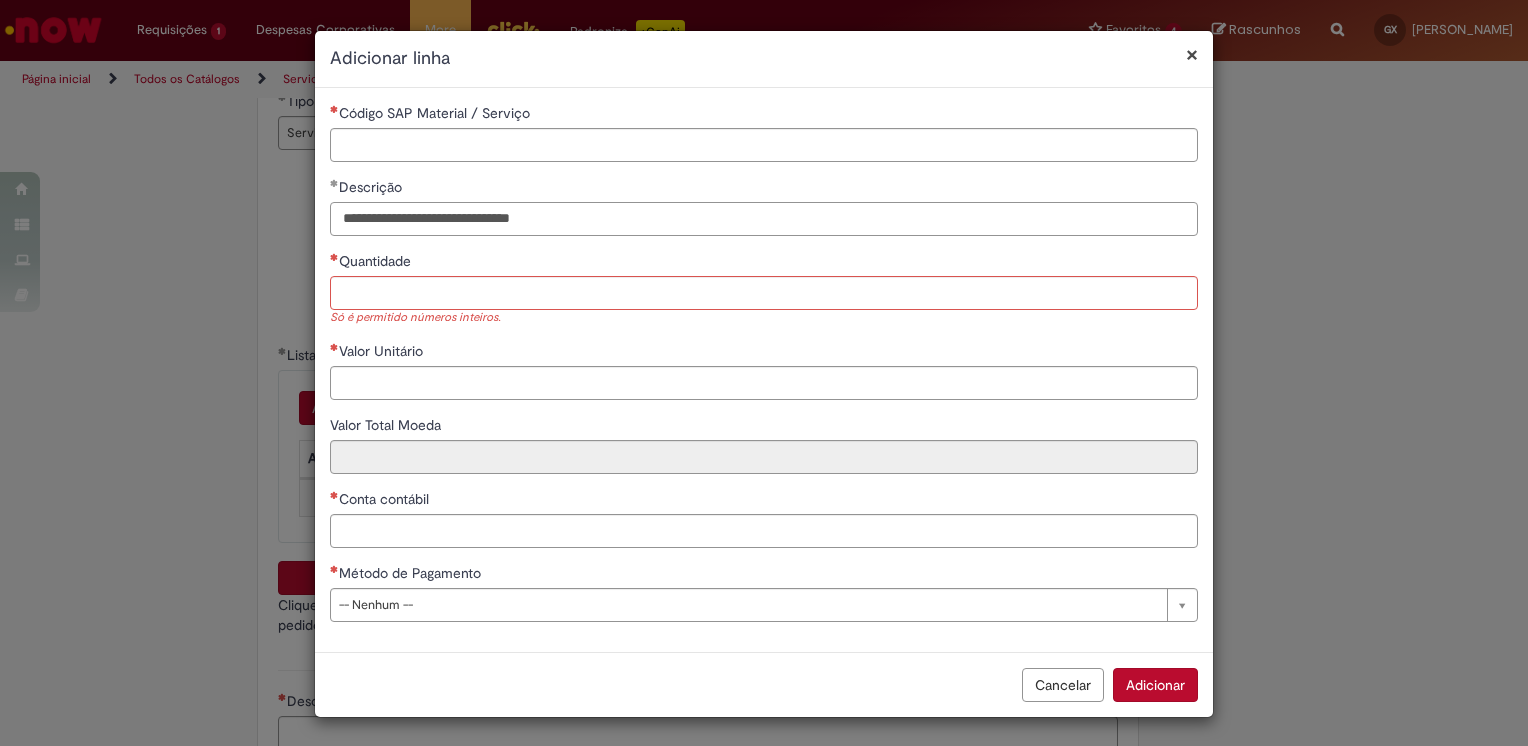 type on "**********" 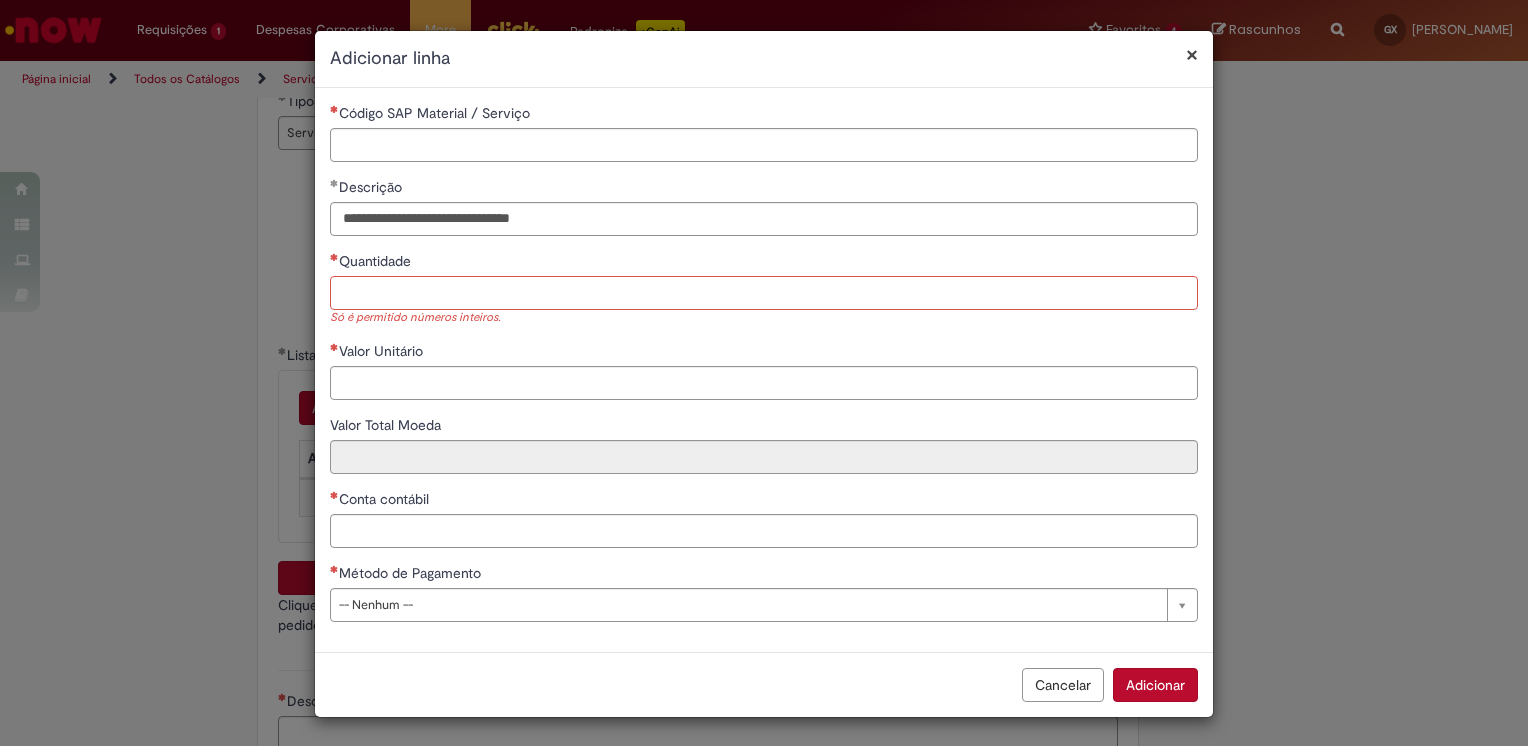 click on "Quantidade" at bounding box center [764, 293] 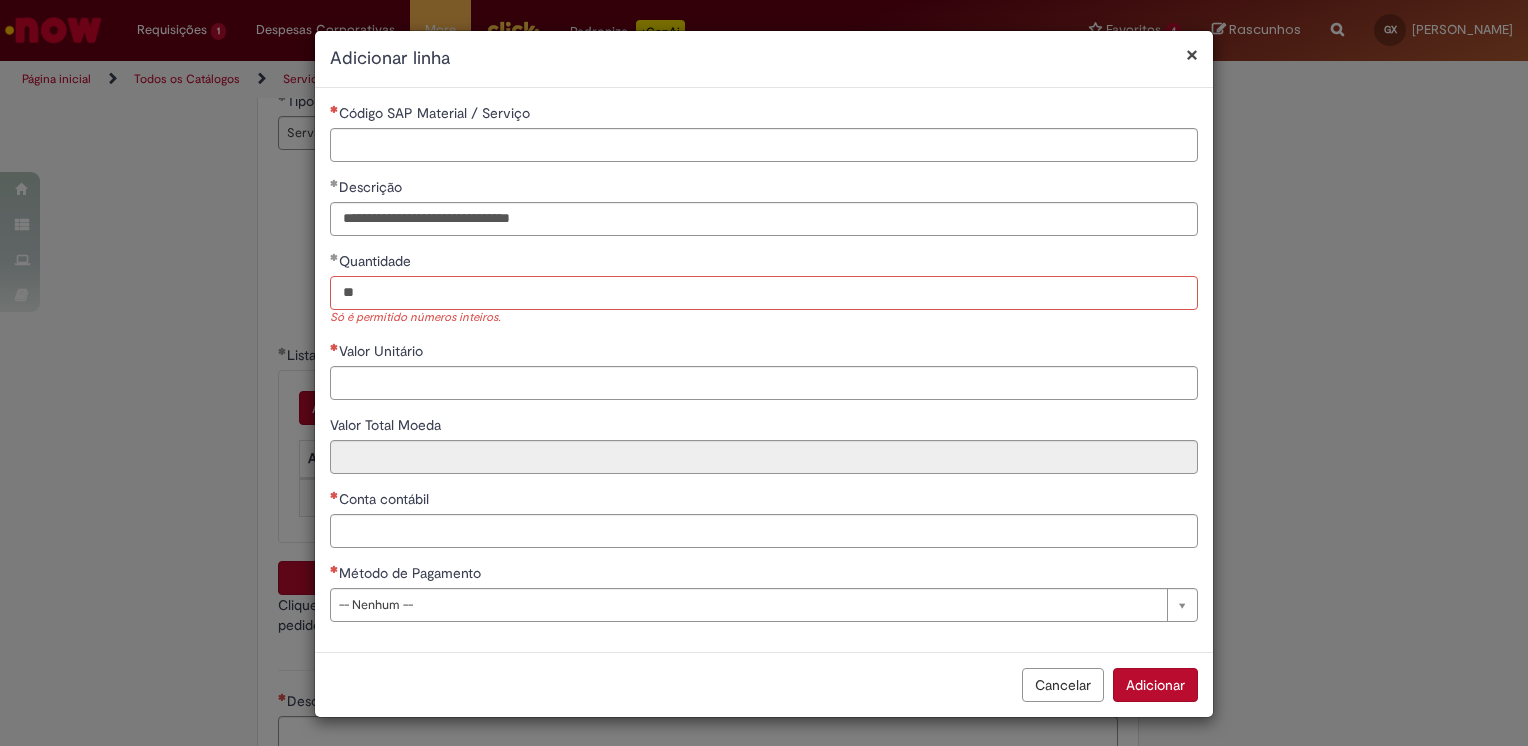 type on "**" 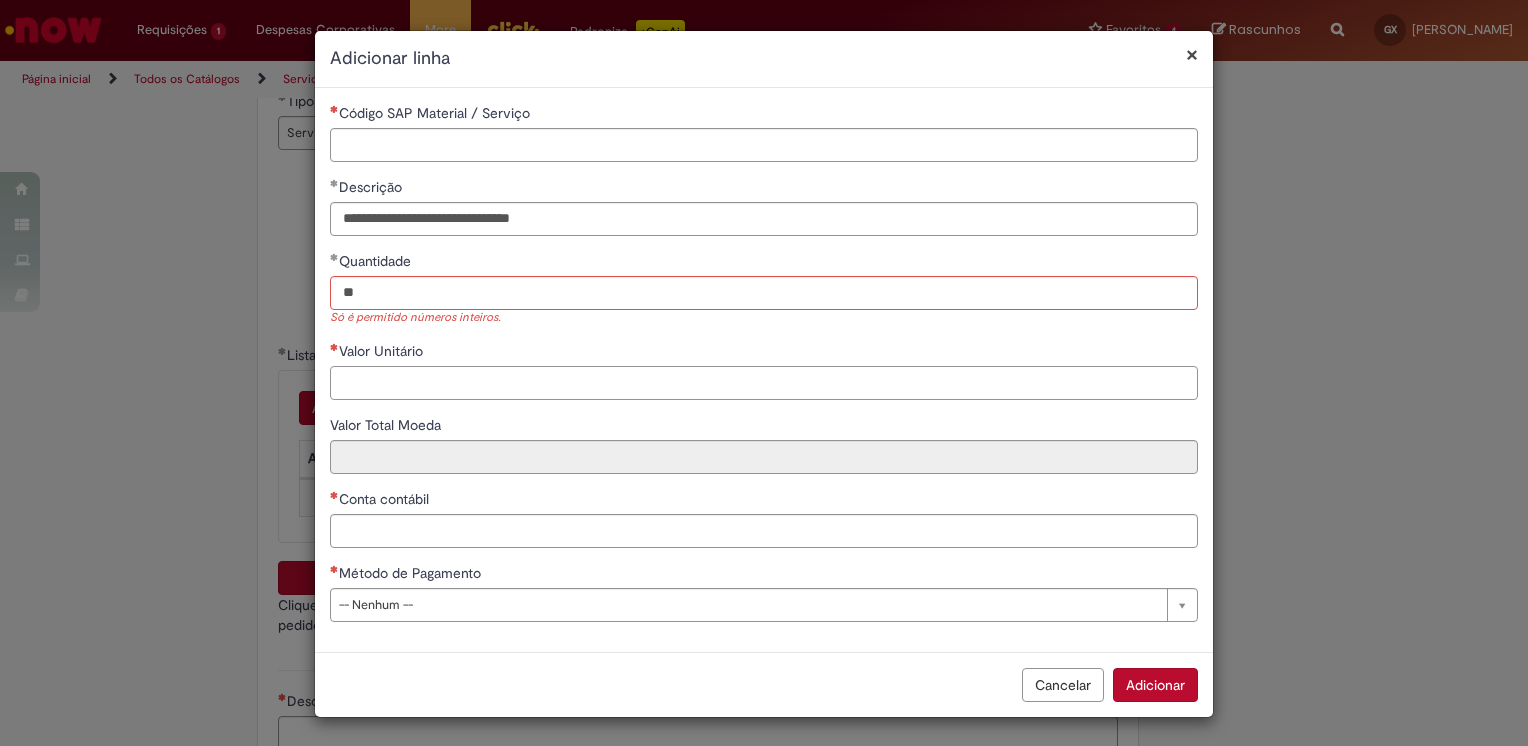 click on "Valor Unitário" at bounding box center [764, 383] 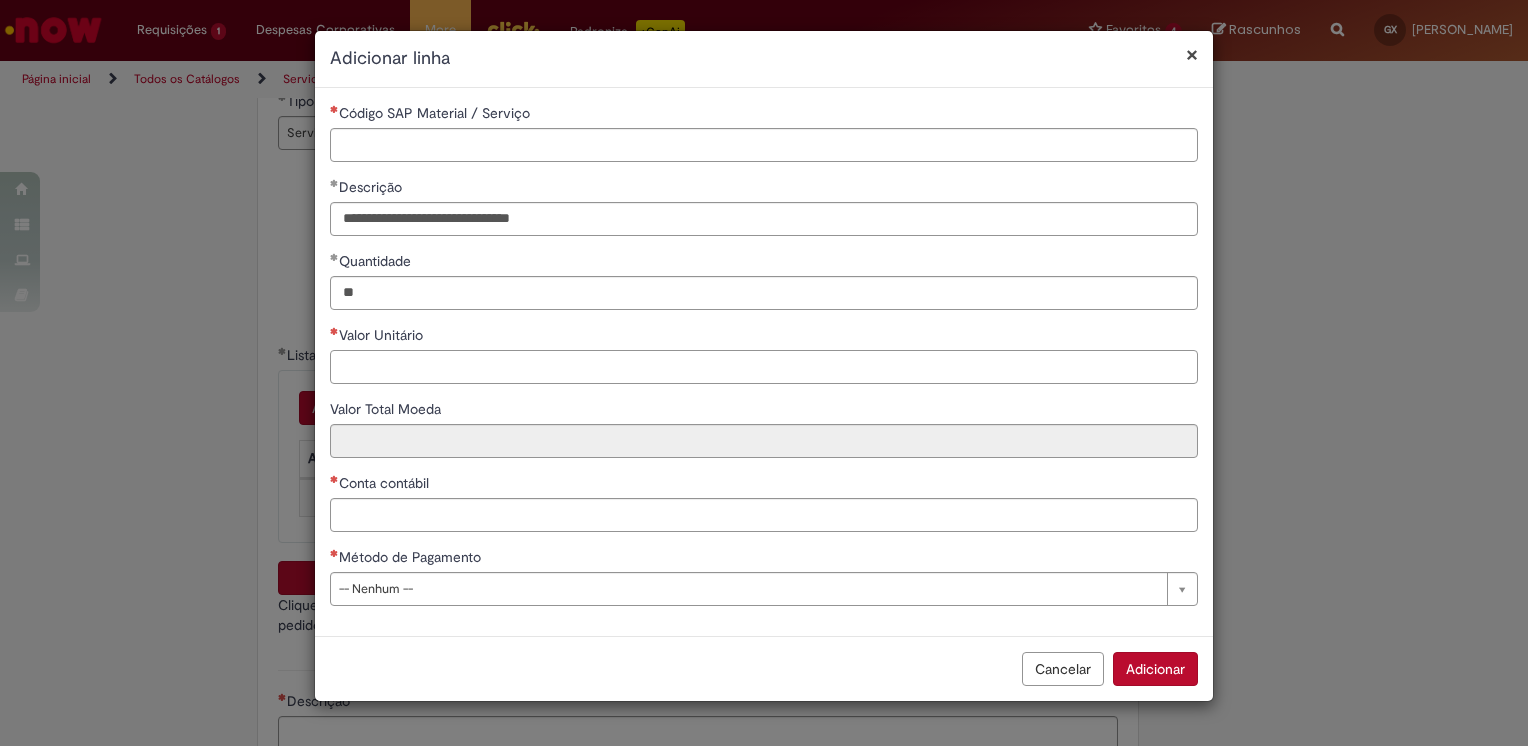 paste on "*******" 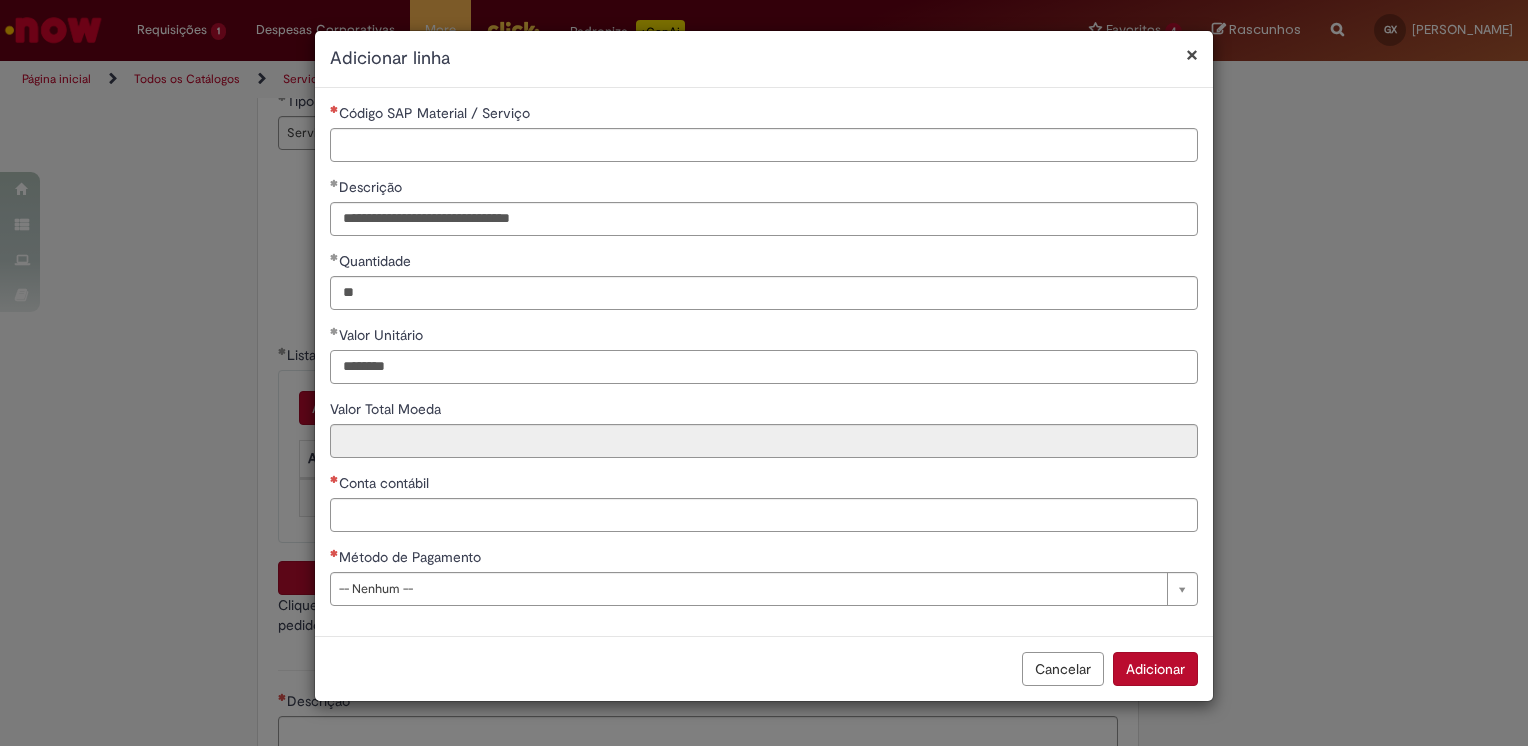 type on "********" 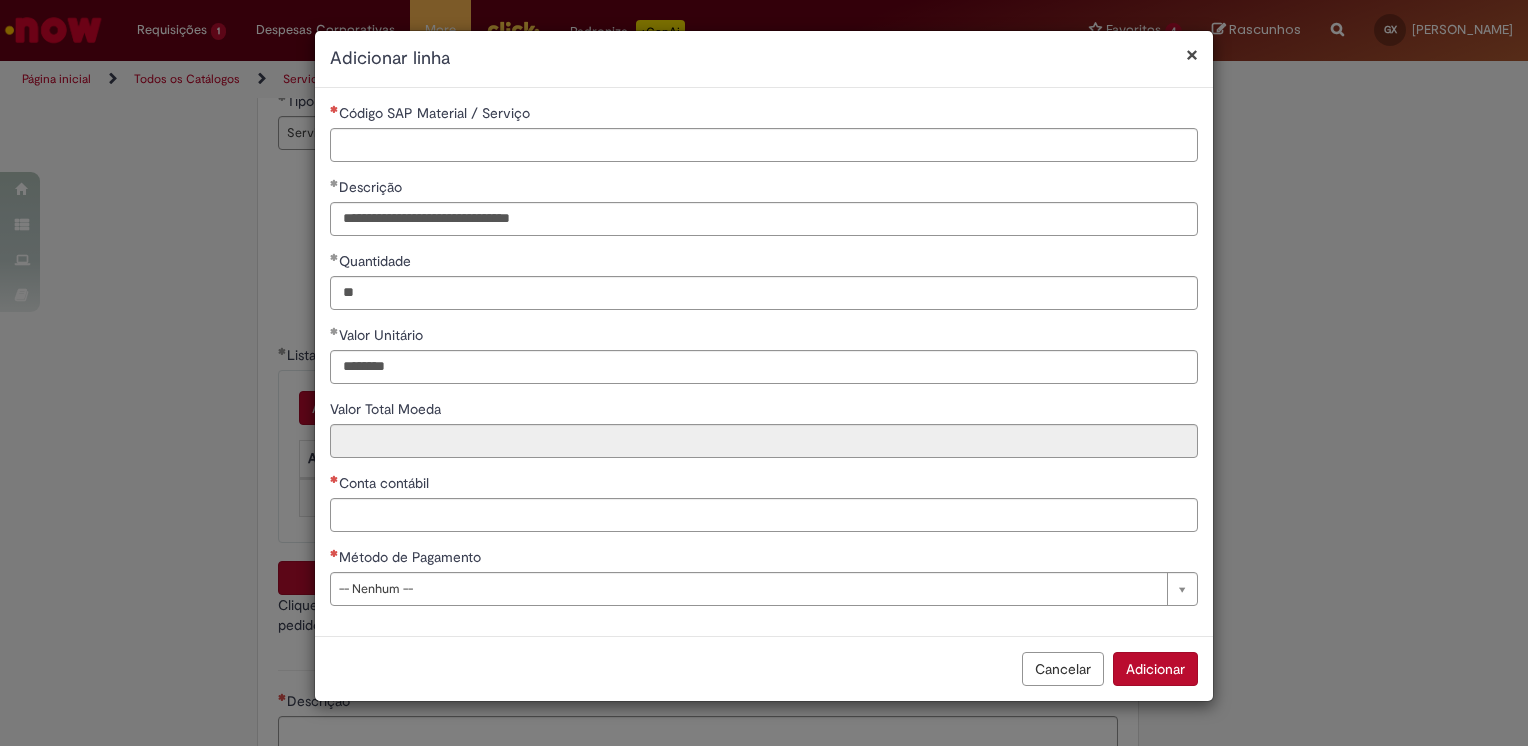 type on "********" 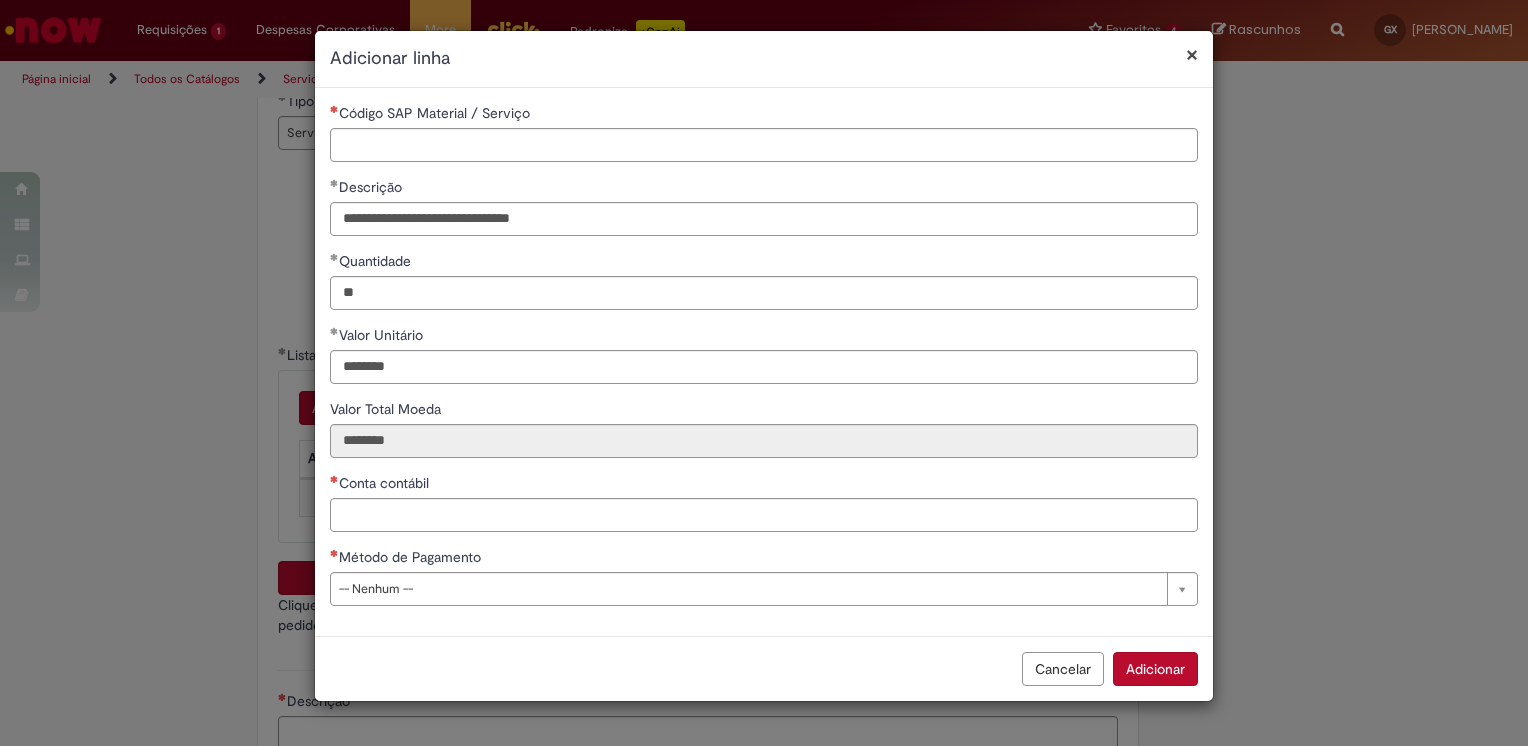 click on "Valor Total Moeda" at bounding box center [764, 411] 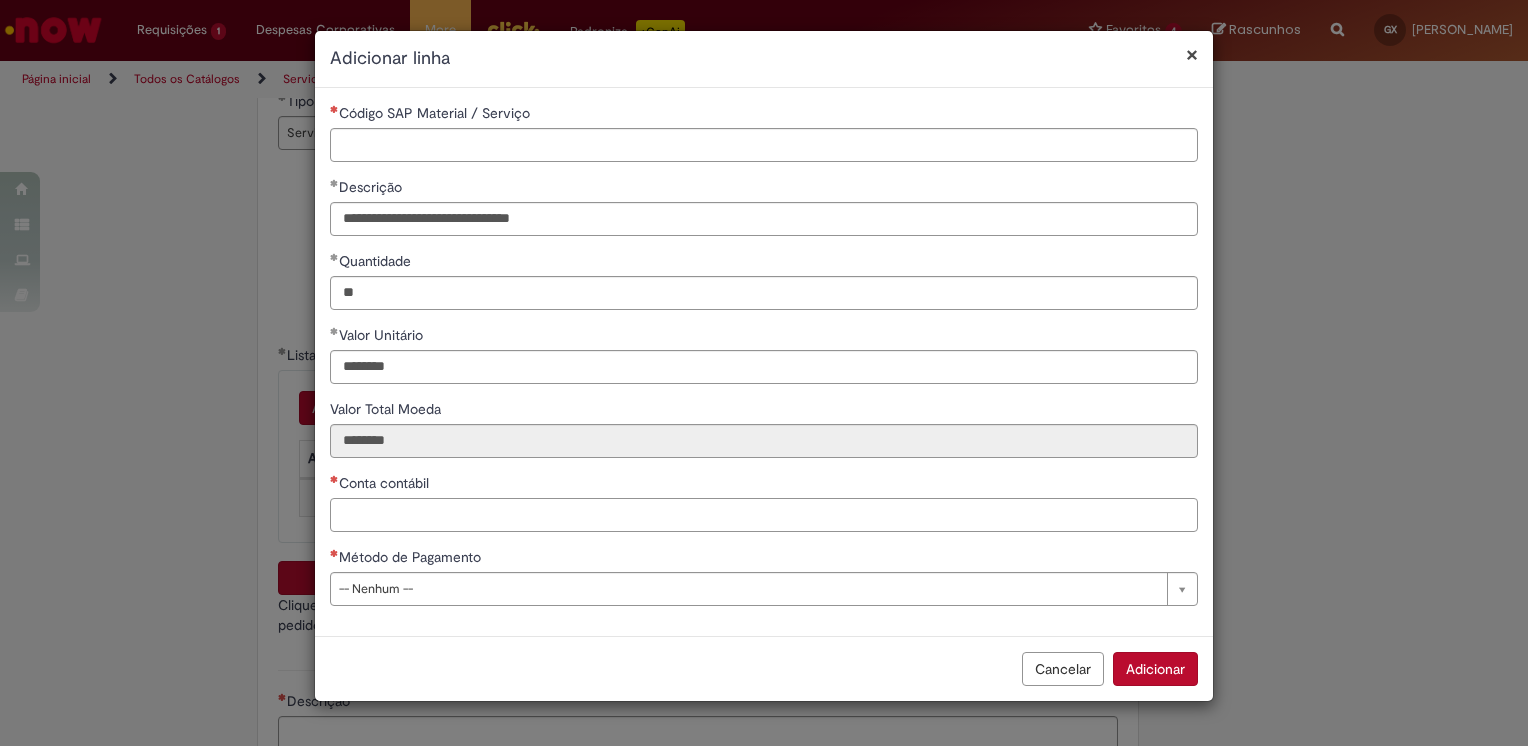 click on "Conta contábil" at bounding box center [764, 515] 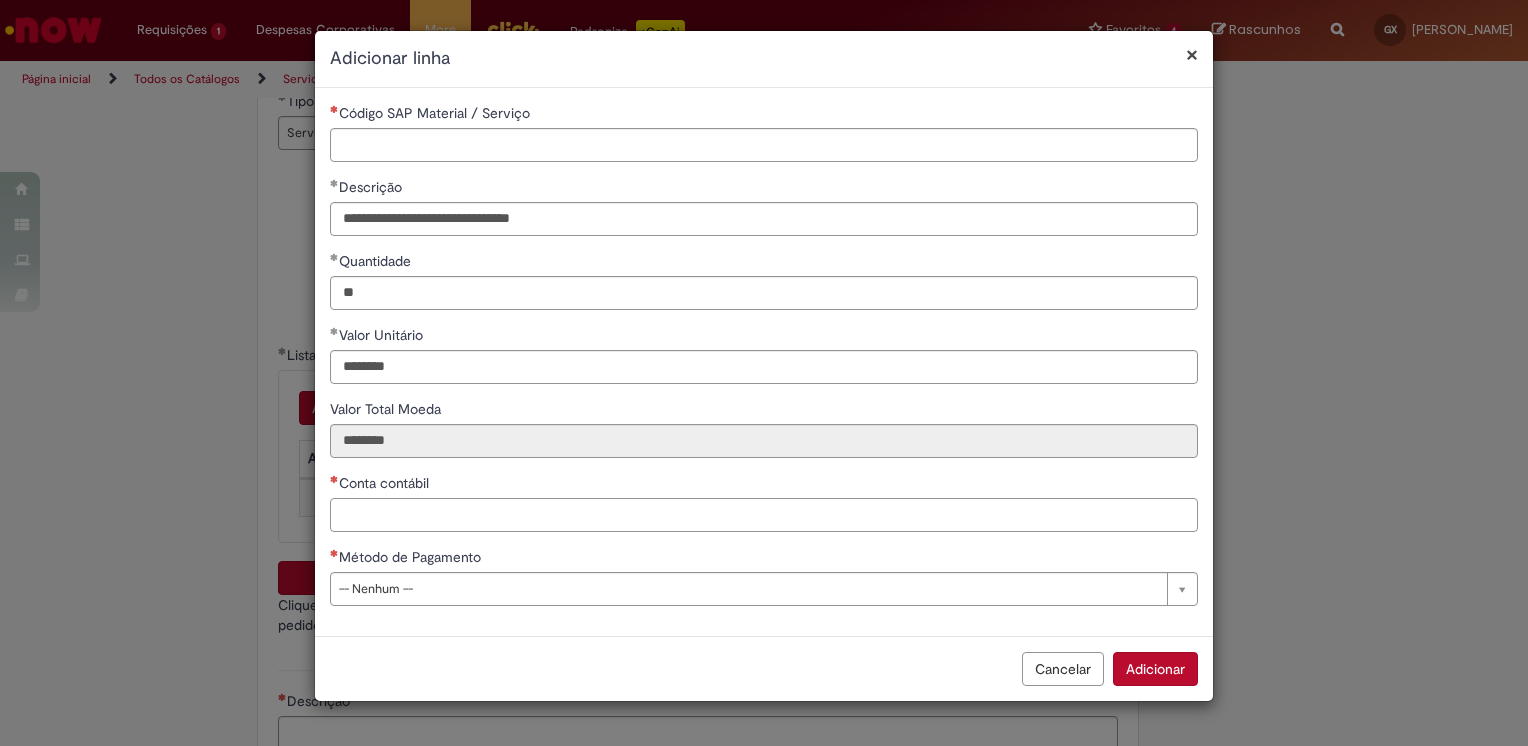 paste on "*******" 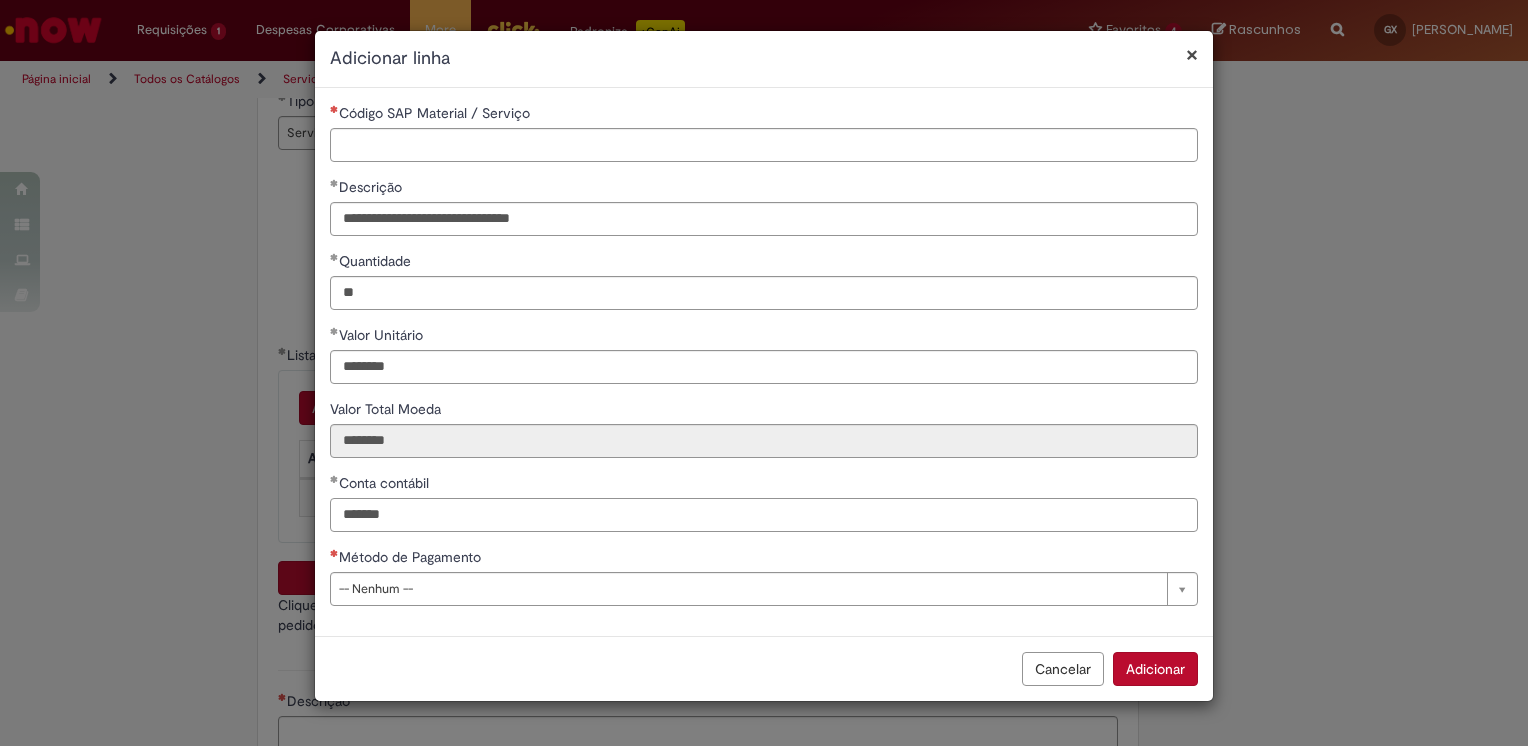 type on "*******" 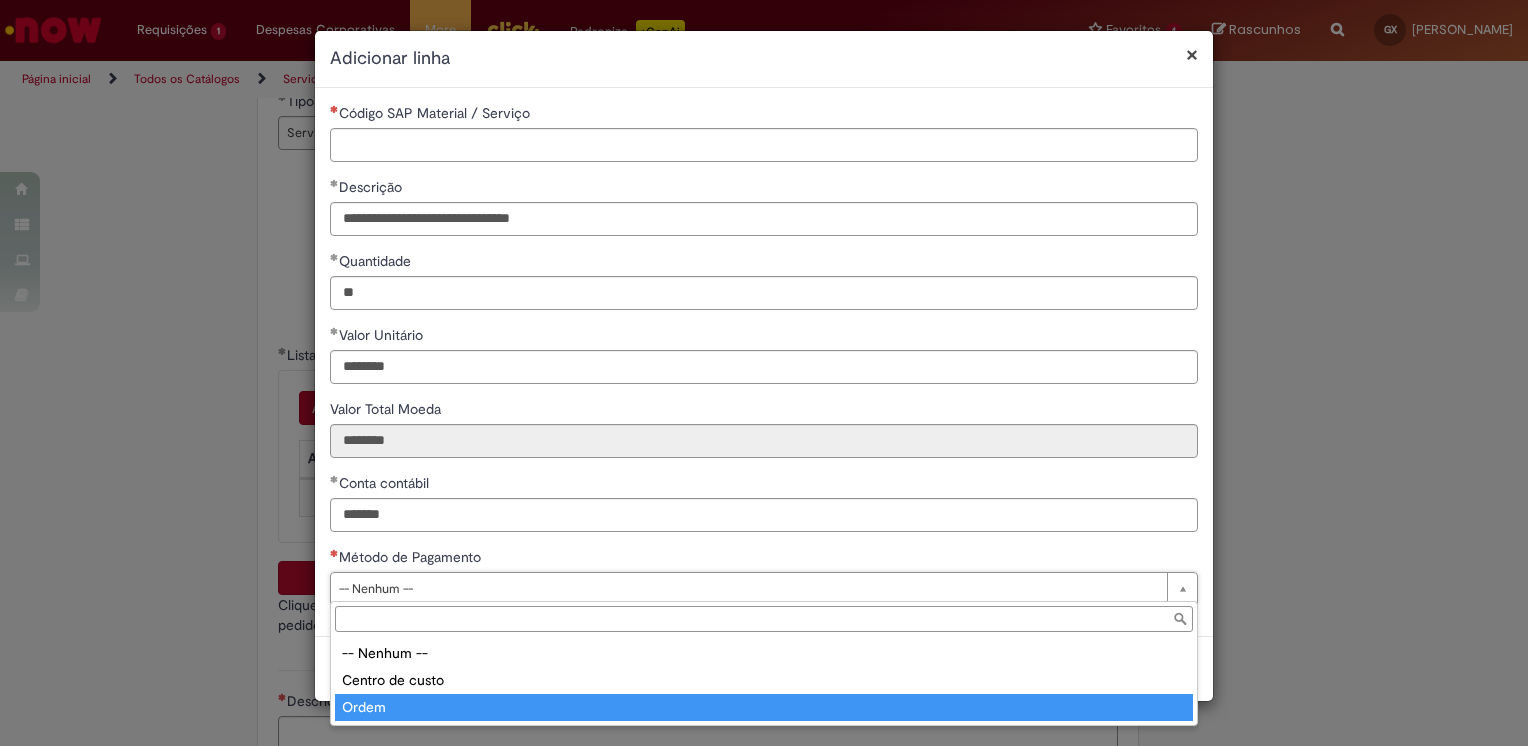 type on "*****" 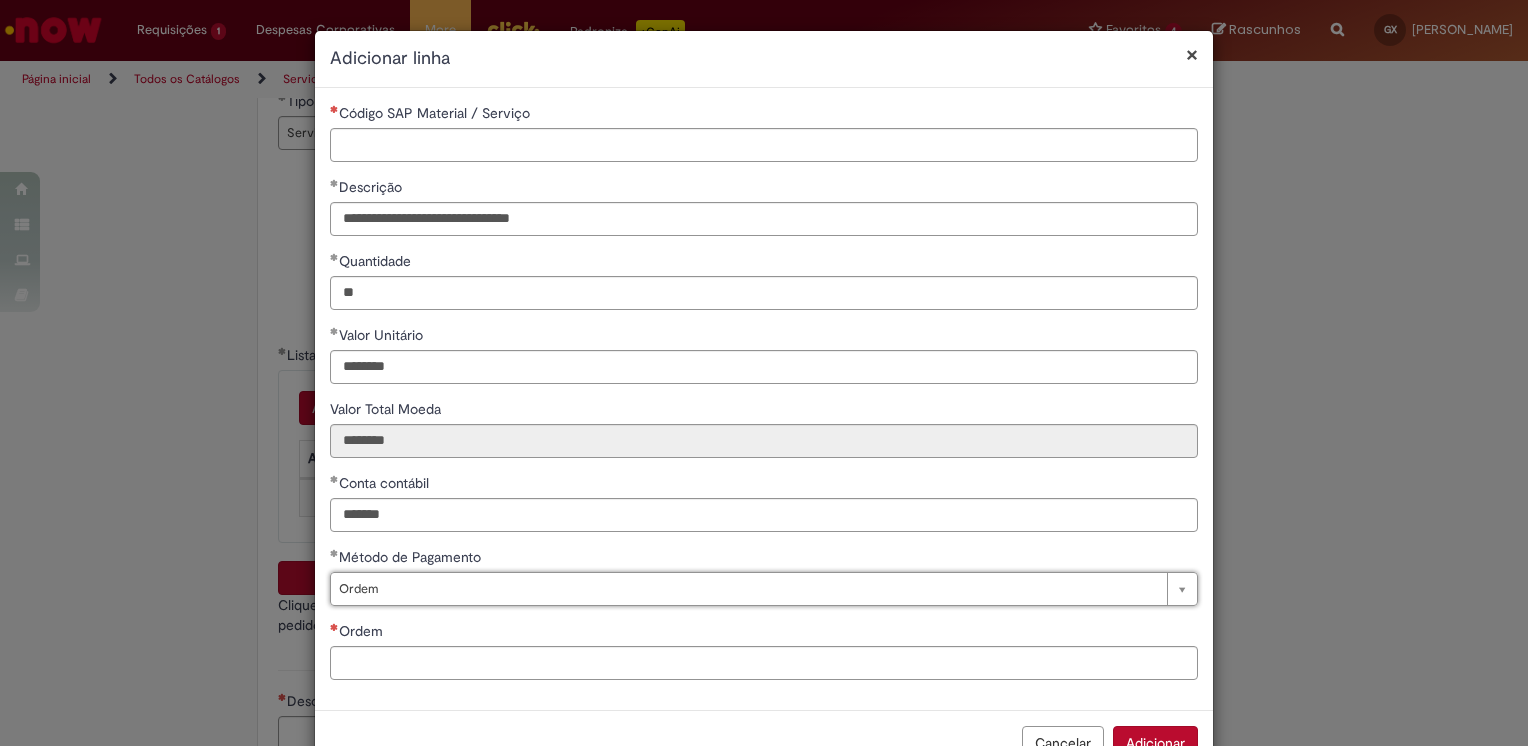 scroll, scrollTop: 58, scrollLeft: 0, axis: vertical 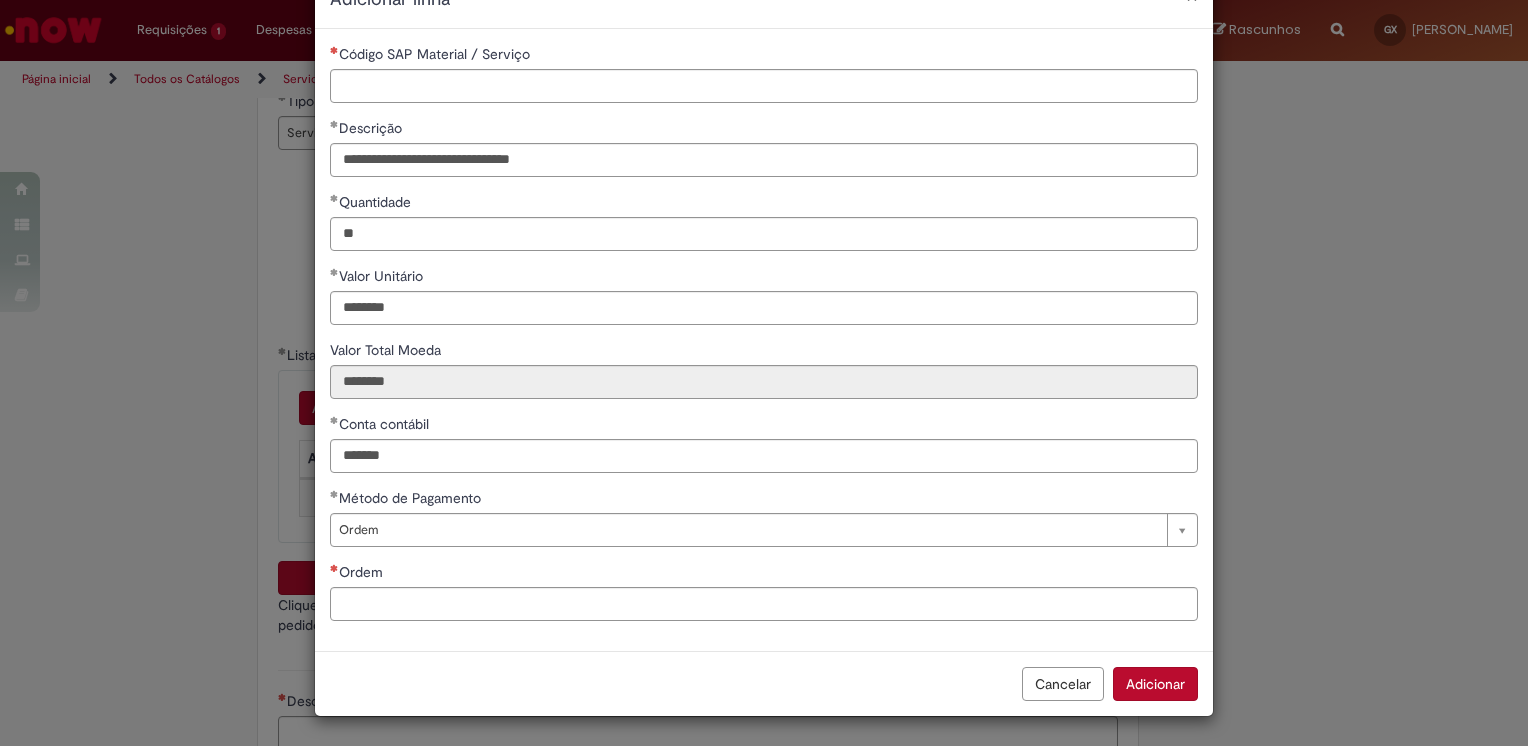 click on "Ordem" at bounding box center (764, 574) 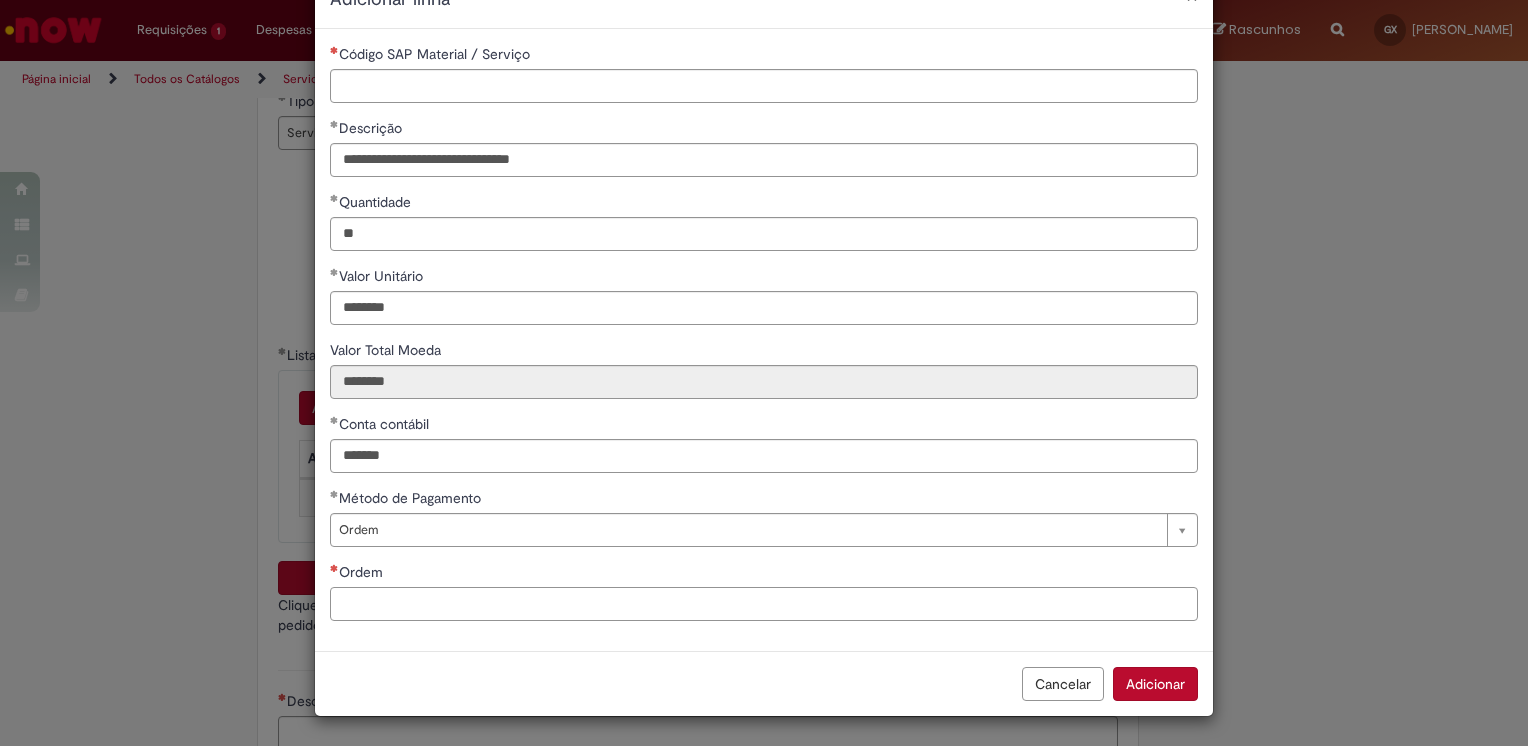 click on "Ordem" at bounding box center [764, 604] 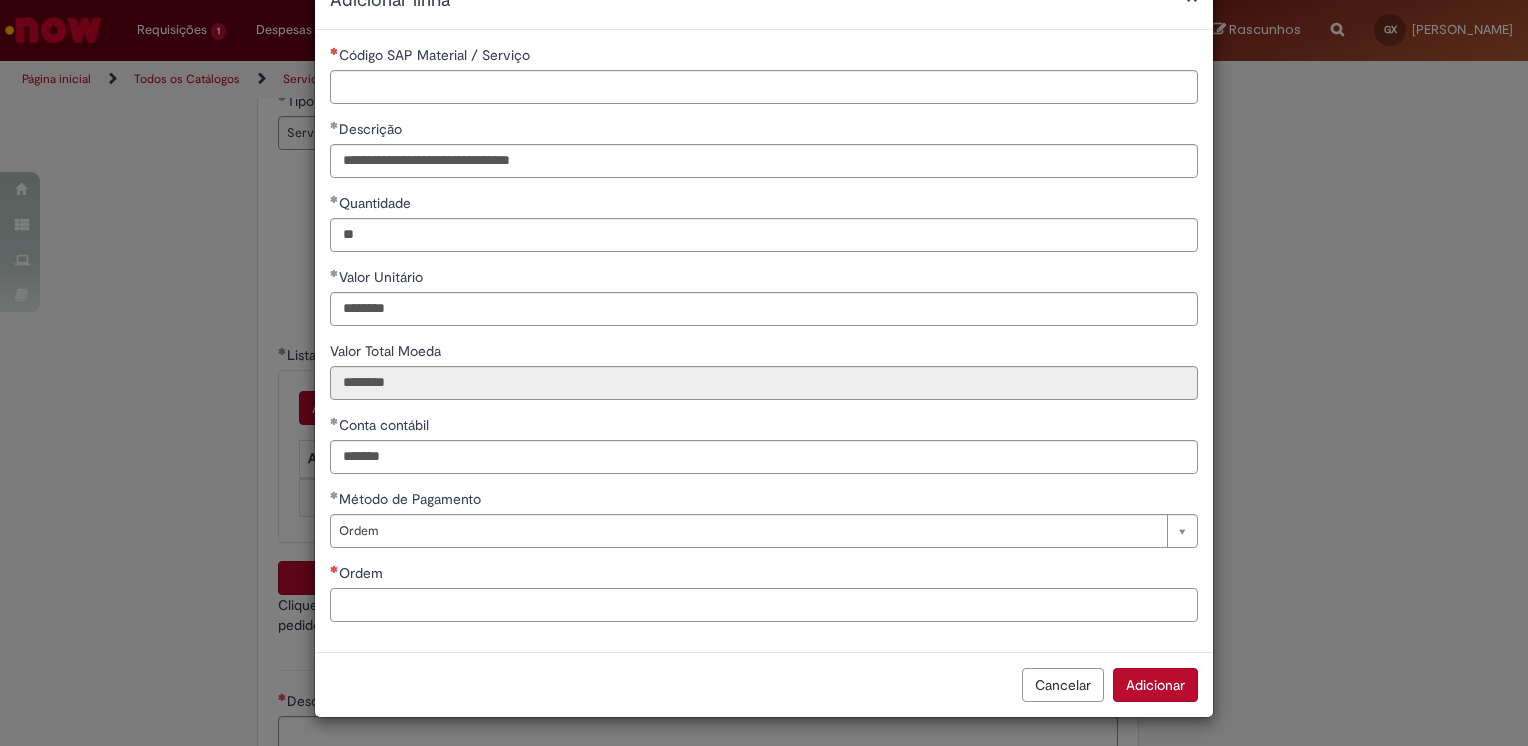 paste on "**********" 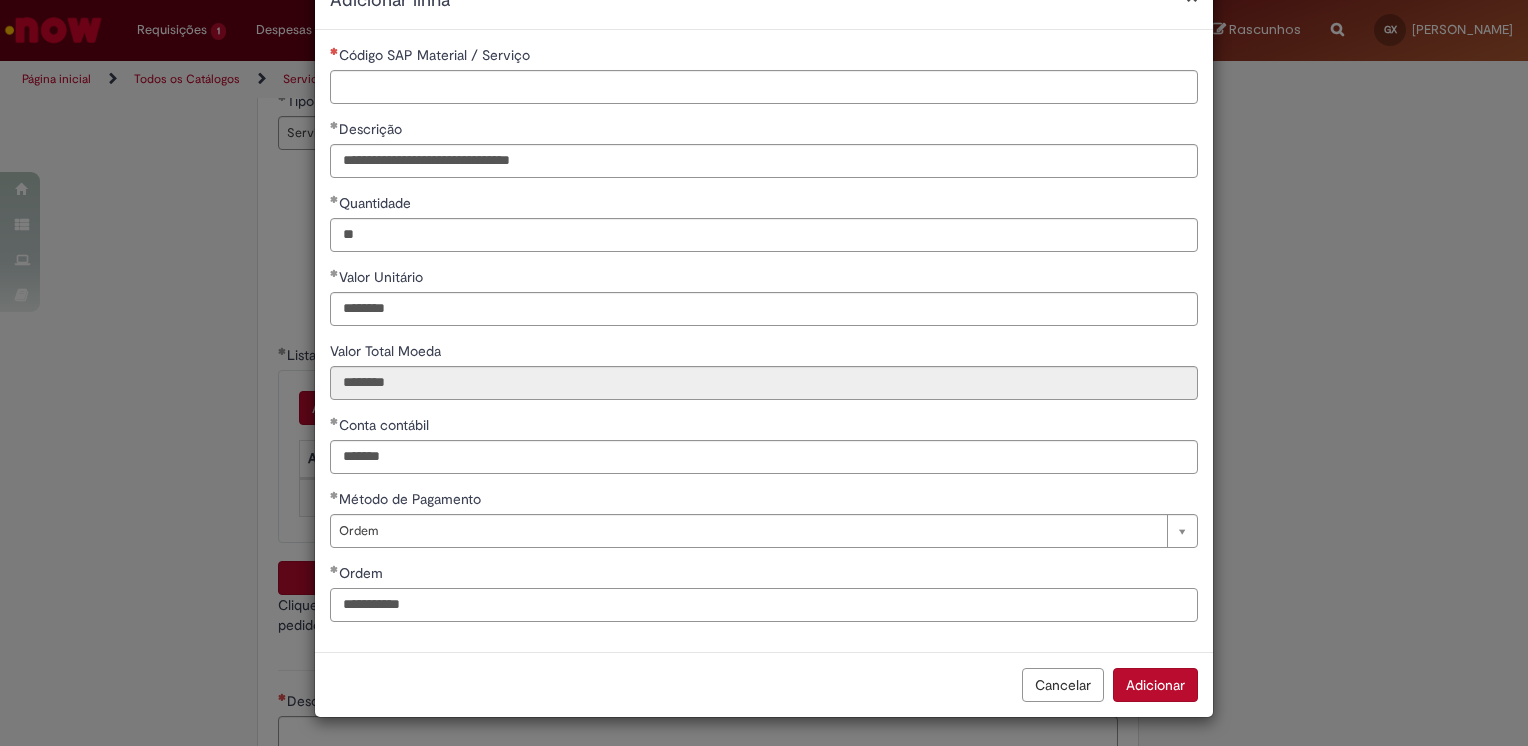 type on "**********" 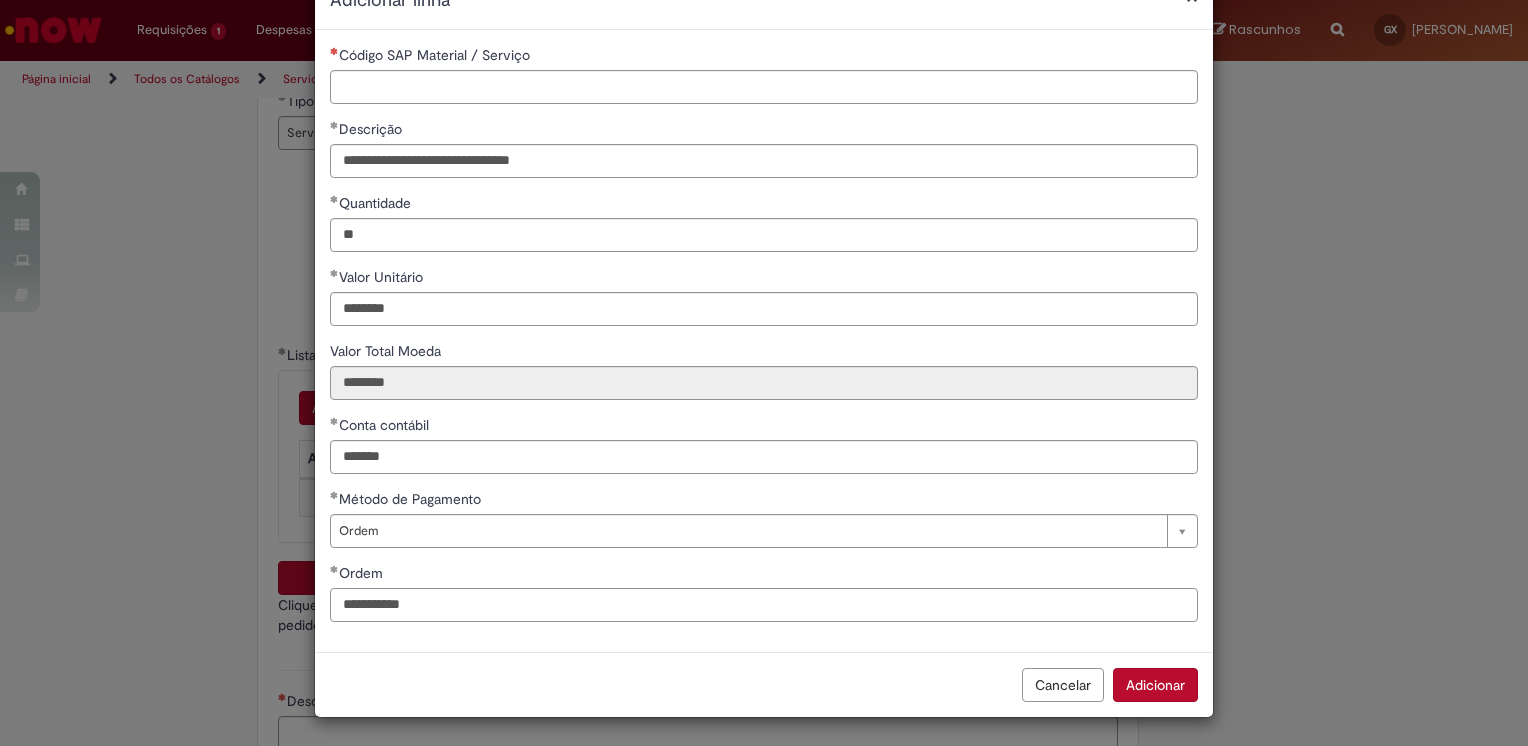 scroll, scrollTop: 0, scrollLeft: 0, axis: both 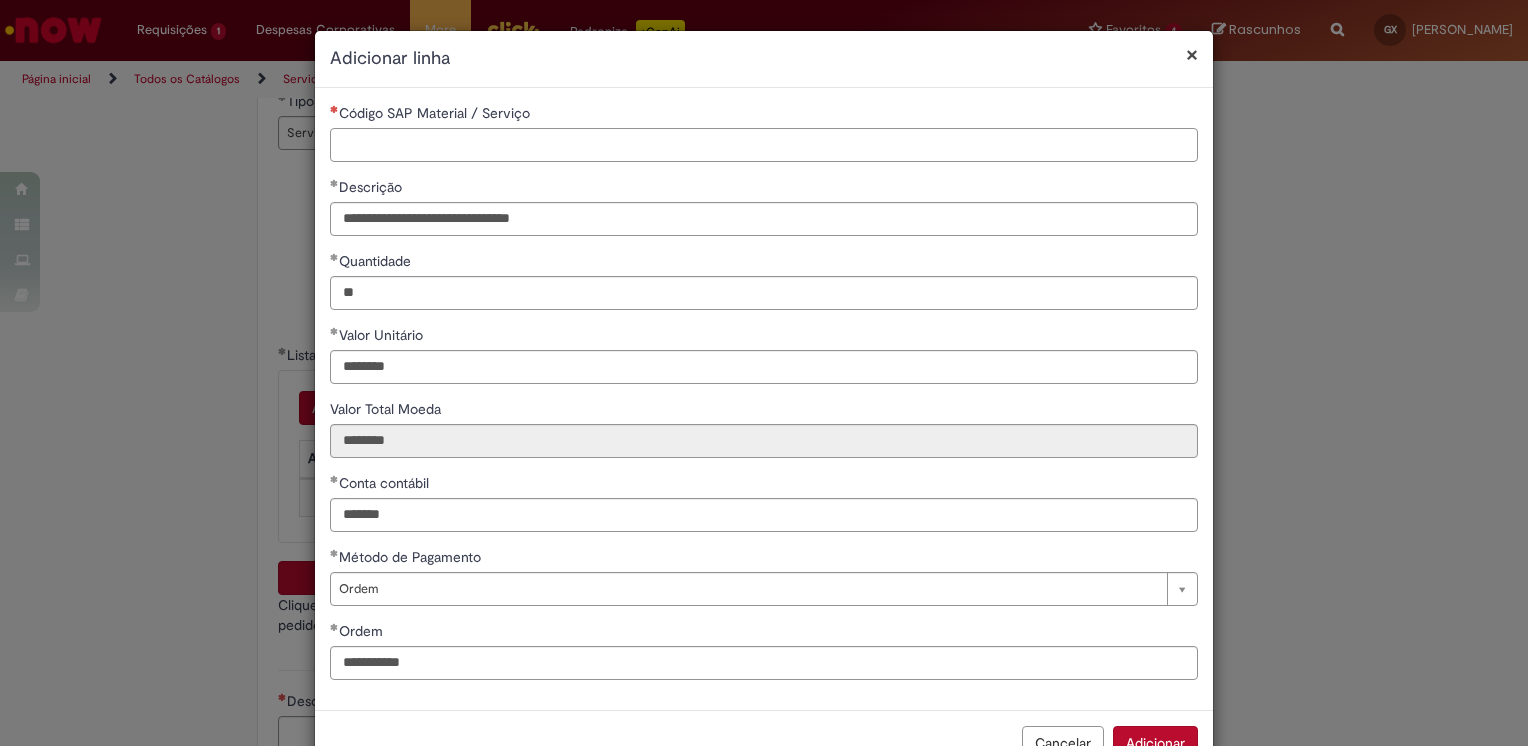 click on "Código SAP Material / Serviço" at bounding box center (764, 145) 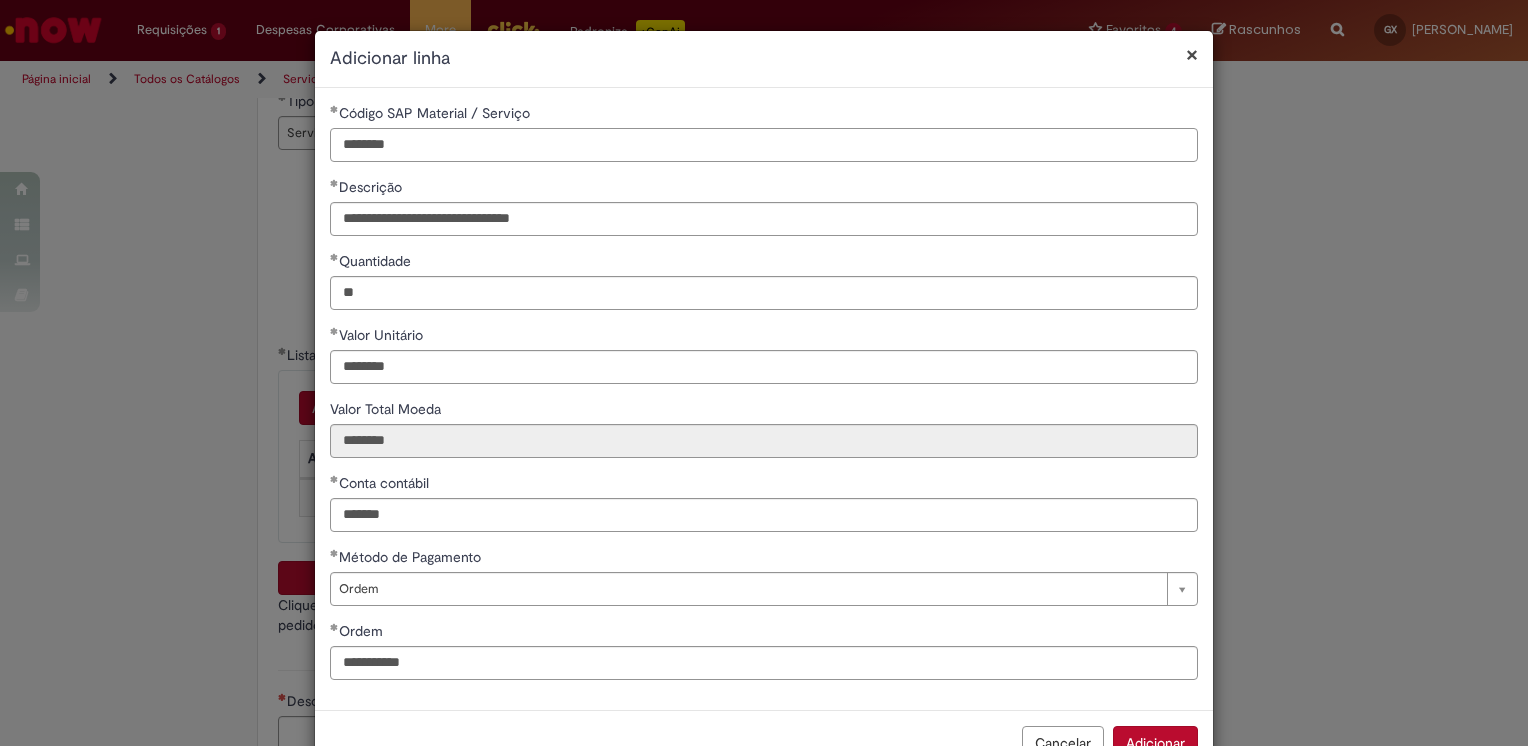 scroll, scrollTop: 58, scrollLeft: 0, axis: vertical 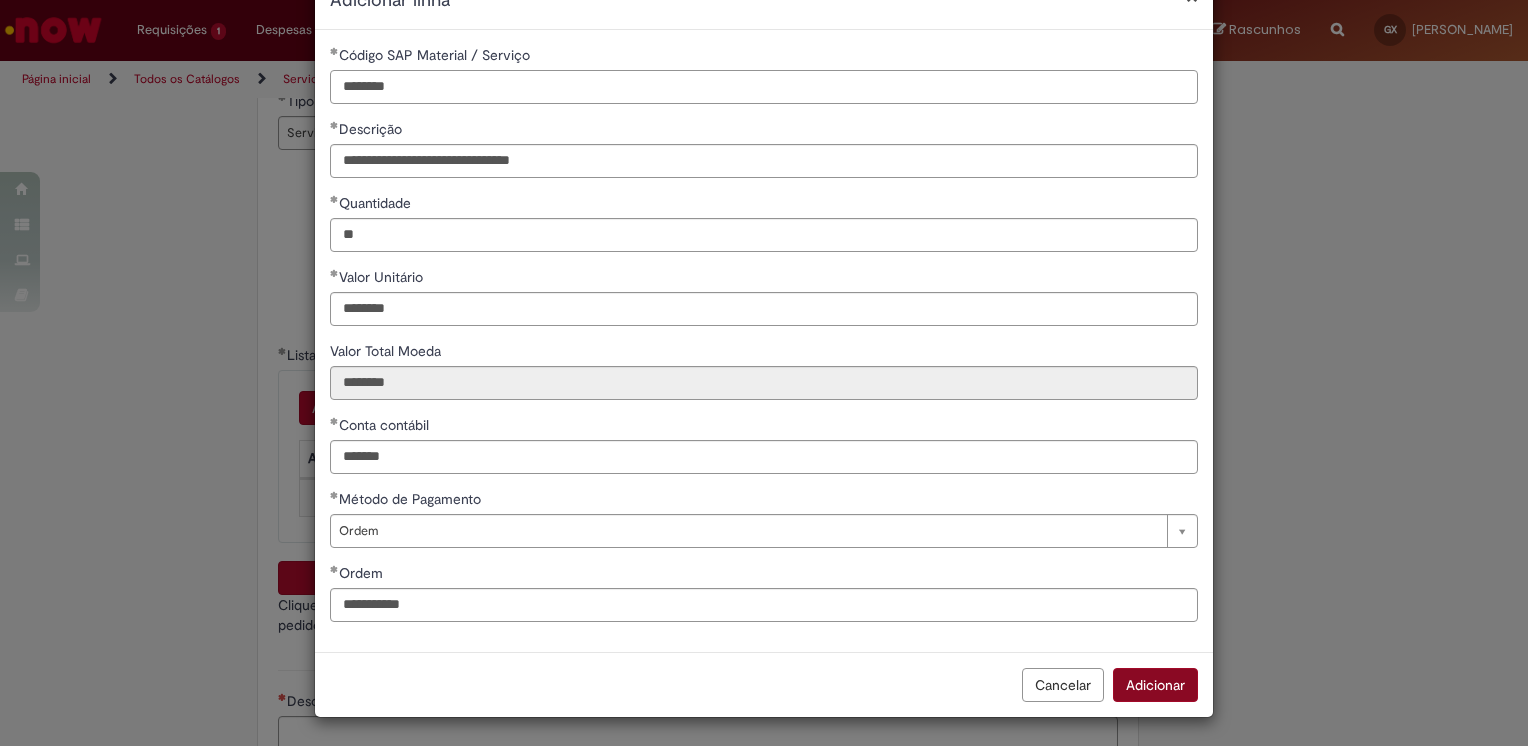 type on "********" 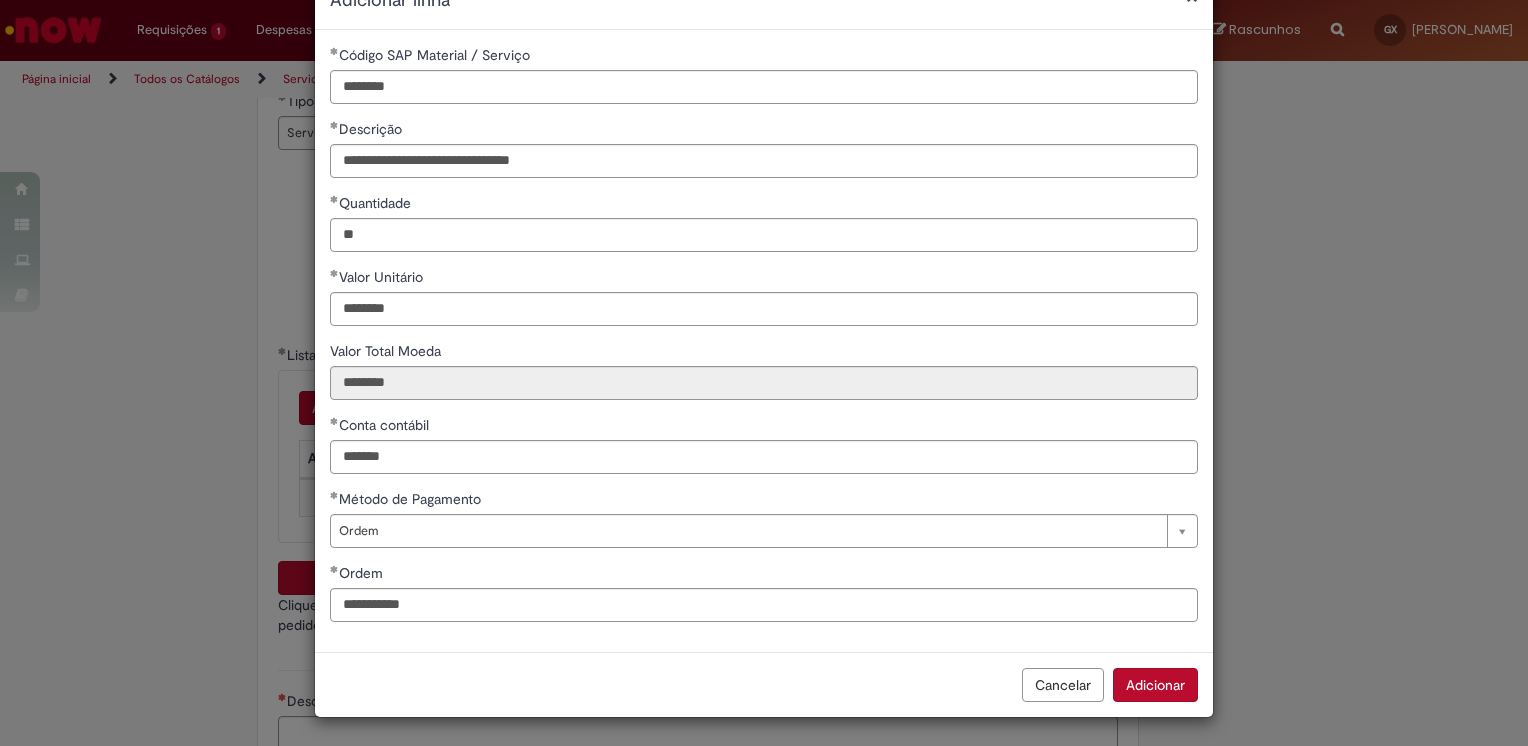click on "Adicionar" at bounding box center (1155, 685) 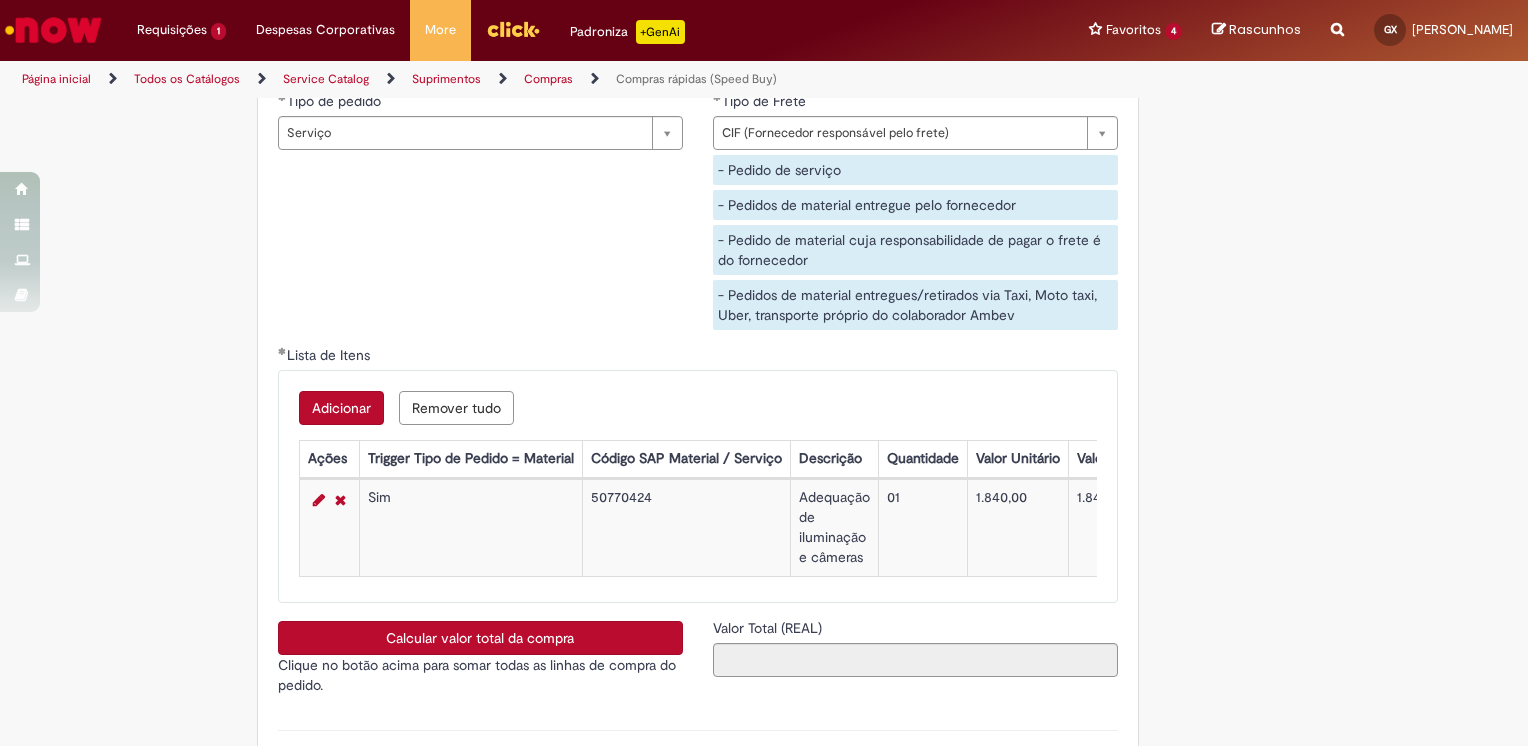 scroll, scrollTop: 3300, scrollLeft: 0, axis: vertical 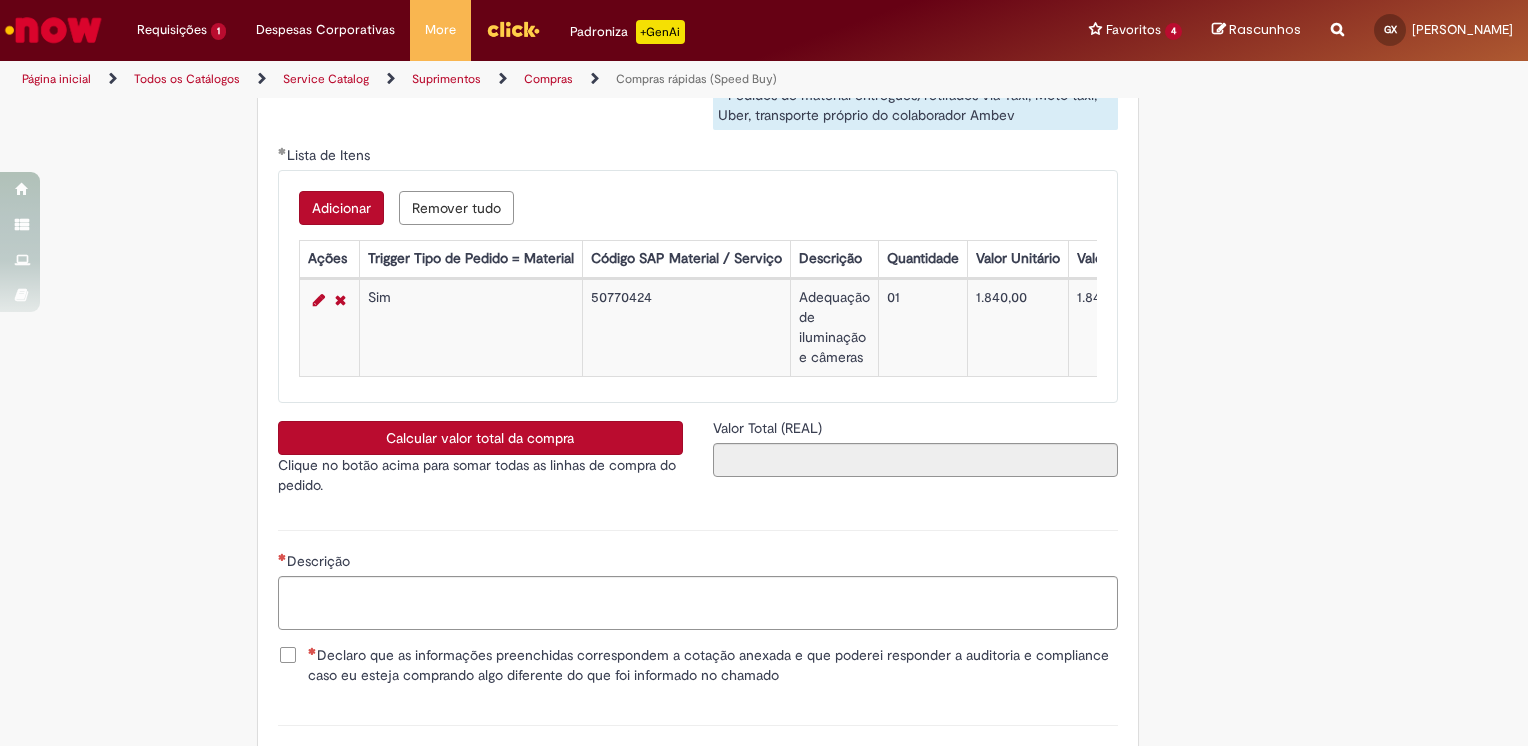 click on "Calcular valor total da compra" at bounding box center (480, 438) 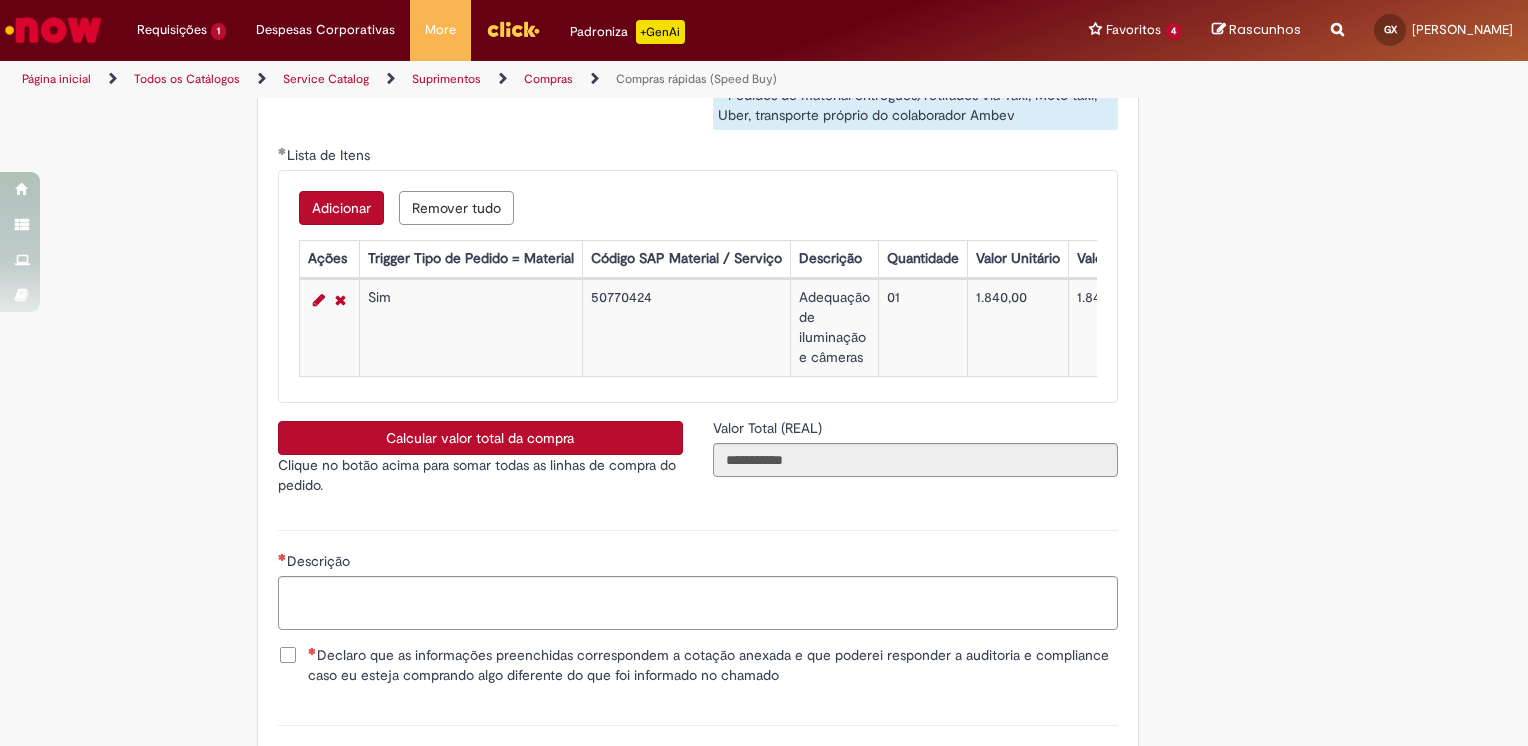 scroll, scrollTop: 3500, scrollLeft: 0, axis: vertical 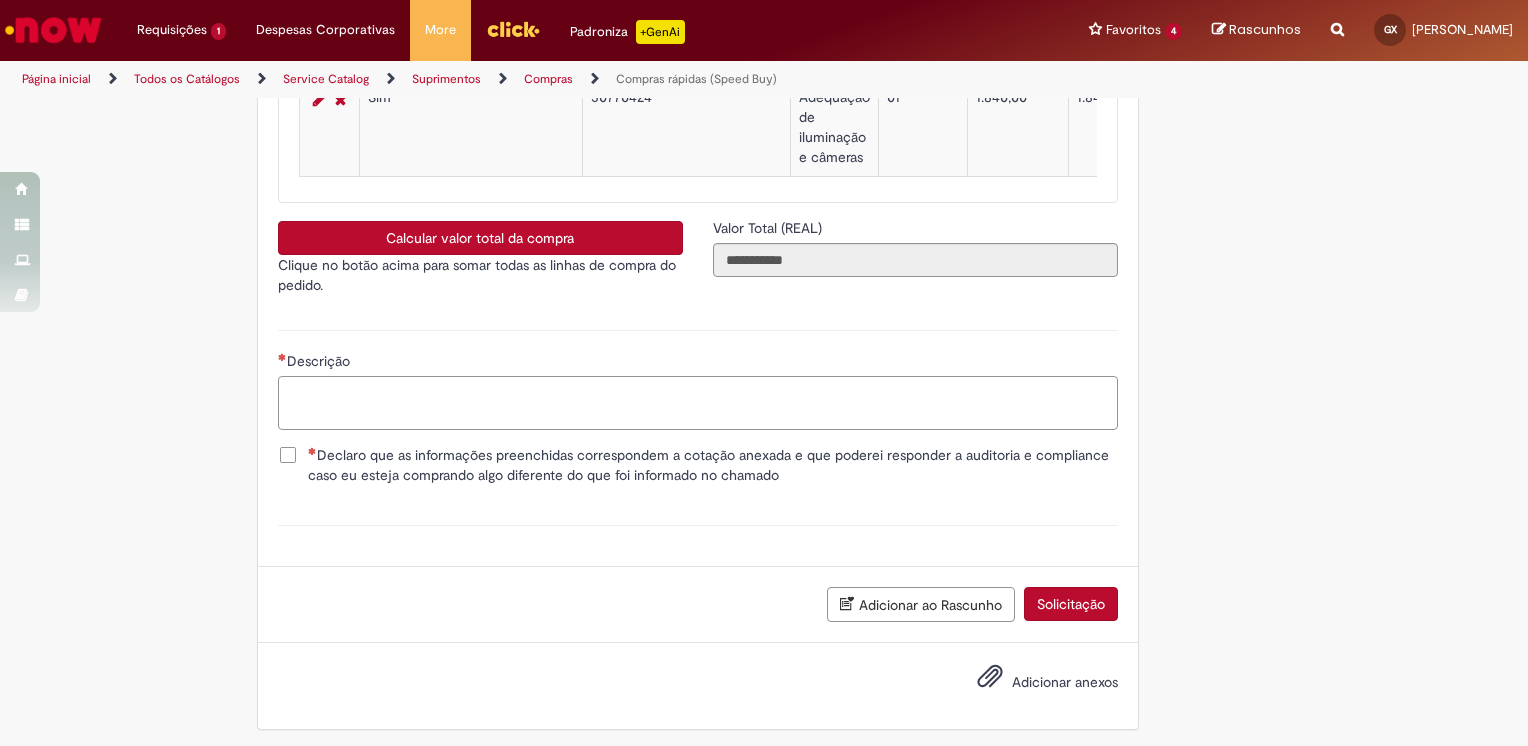 click on "Descrição" at bounding box center (698, 403) 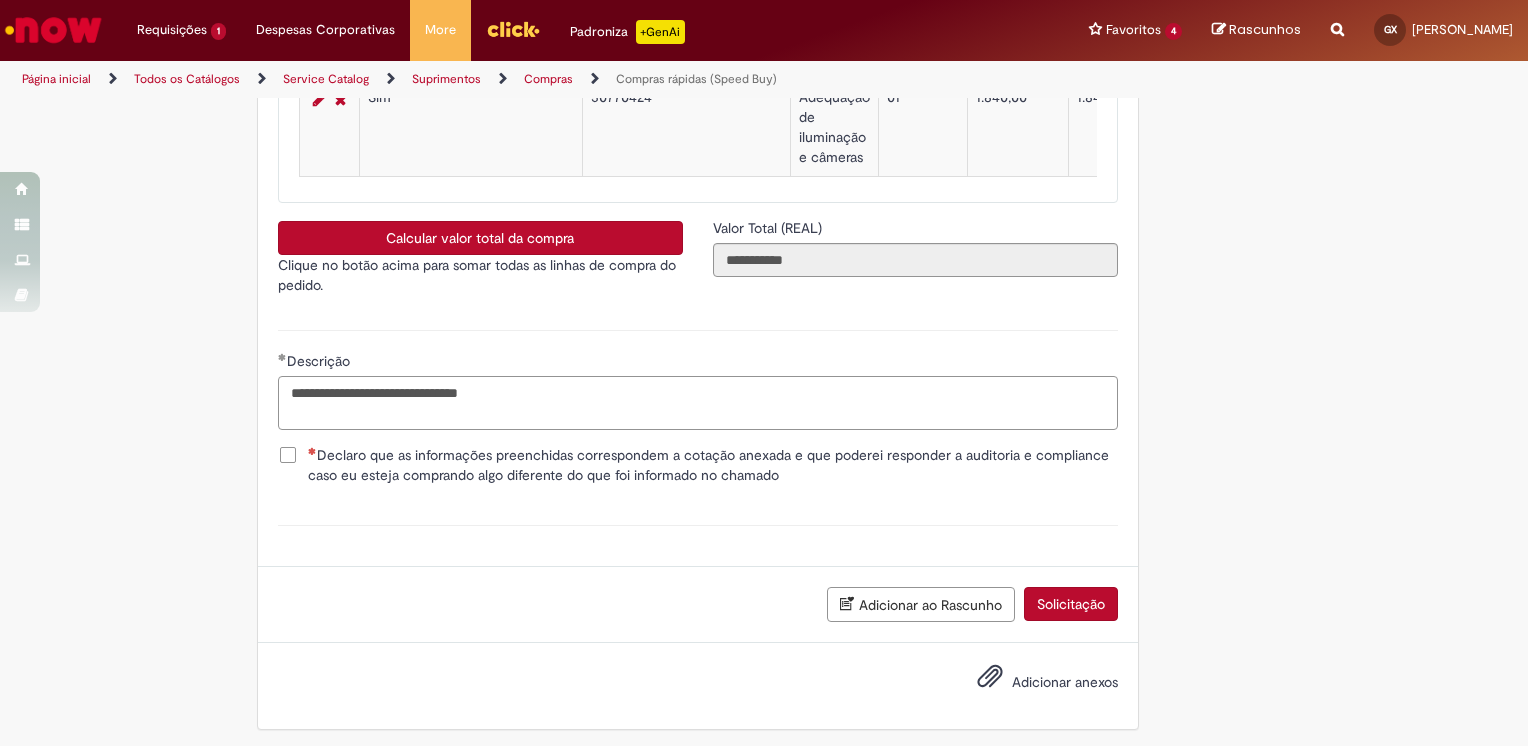 click on "**********" at bounding box center [698, 403] 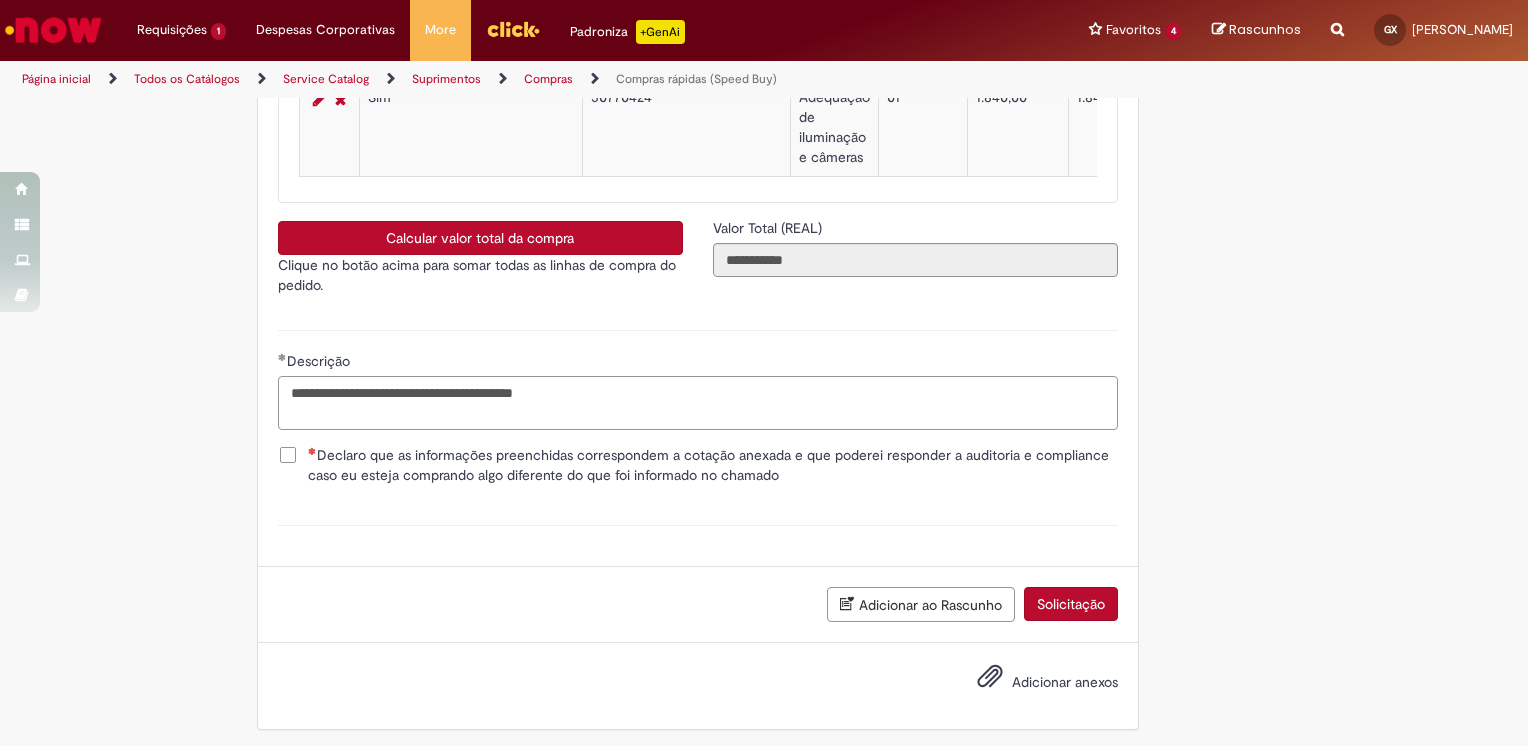type on "**********" 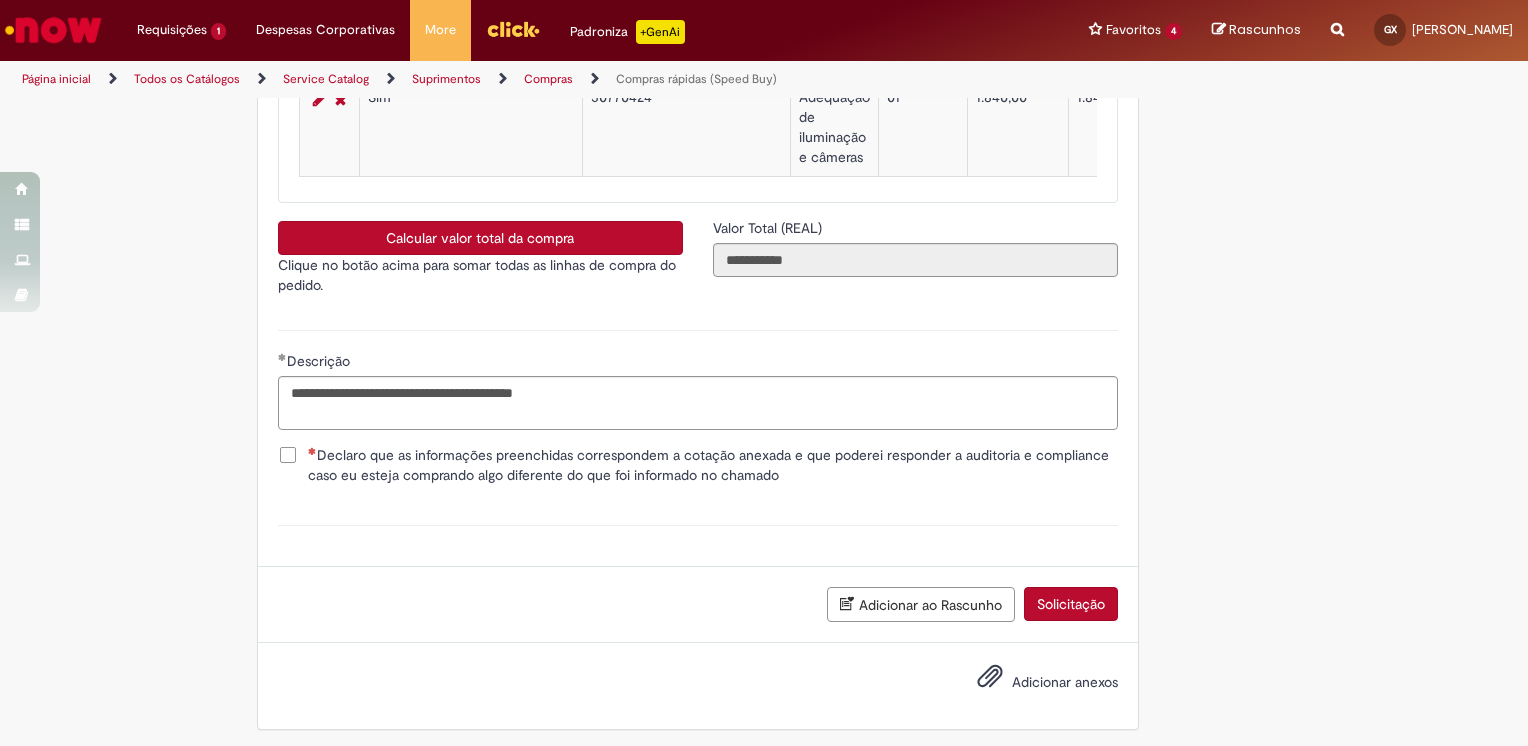 click on "Declaro que as informações preenchidas correspondem a cotação anexada e que poderei responder a auditoria e compliance caso eu esteja comprando algo diferente do que foi informado no chamado" at bounding box center [713, 465] 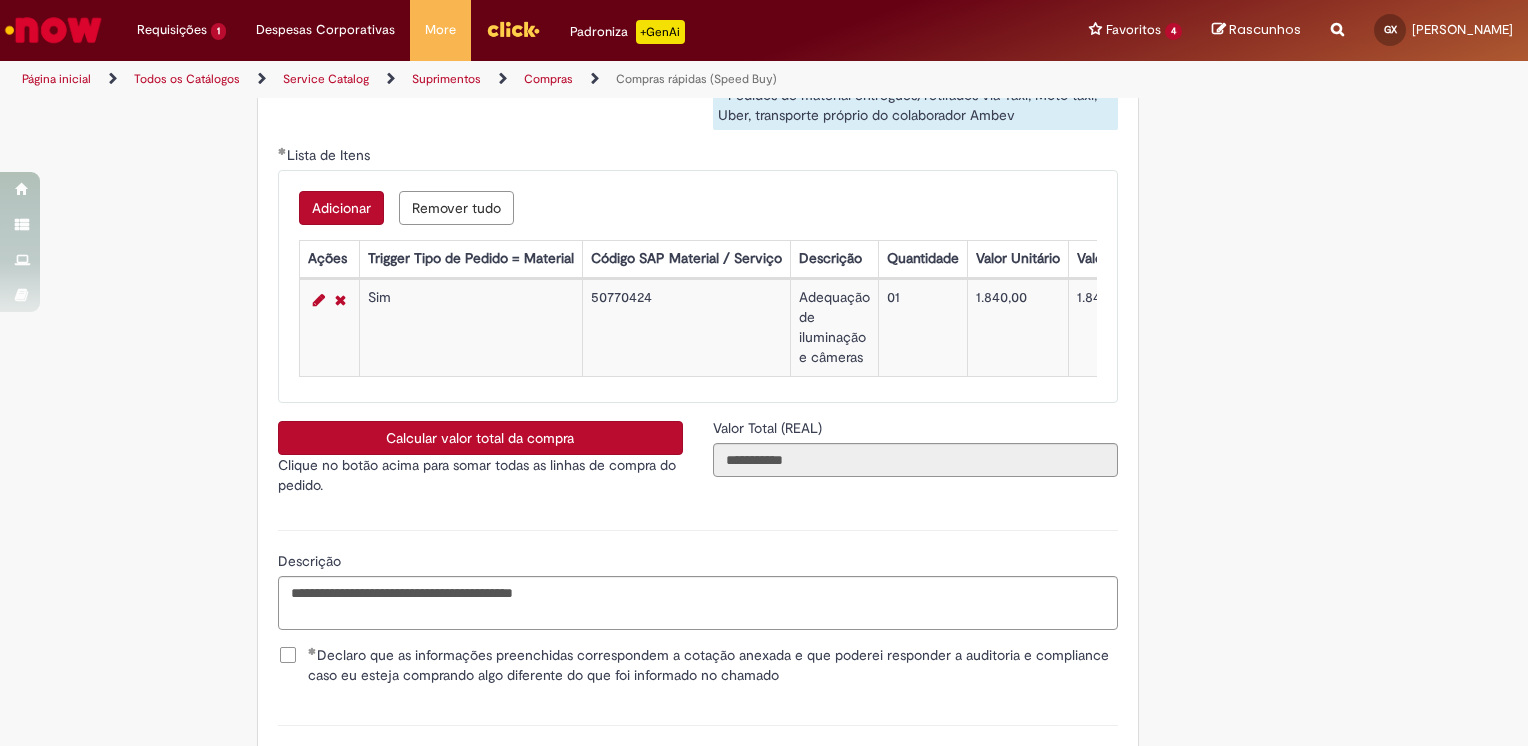 scroll, scrollTop: 3500, scrollLeft: 0, axis: vertical 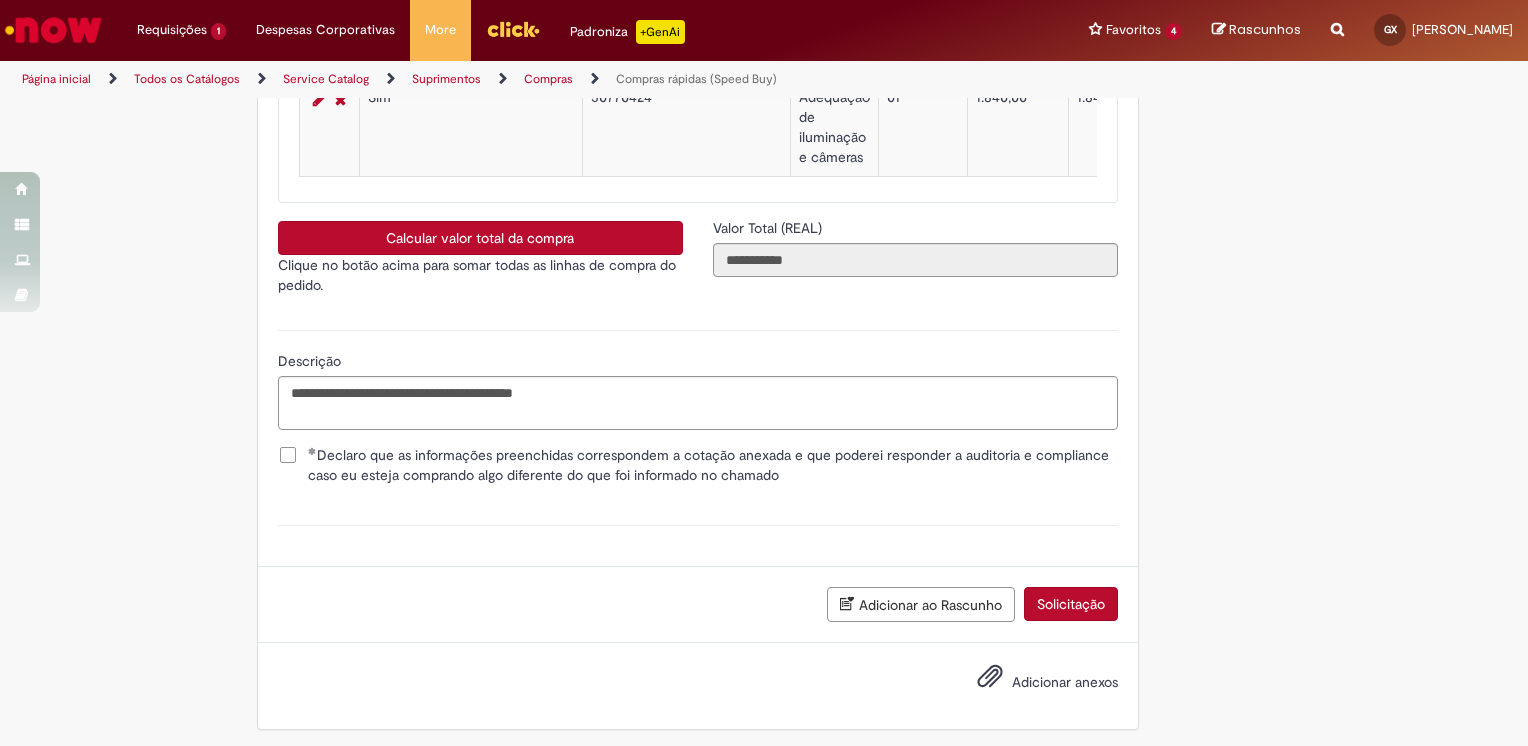click on "Adicionar anexos" at bounding box center (1065, 682) 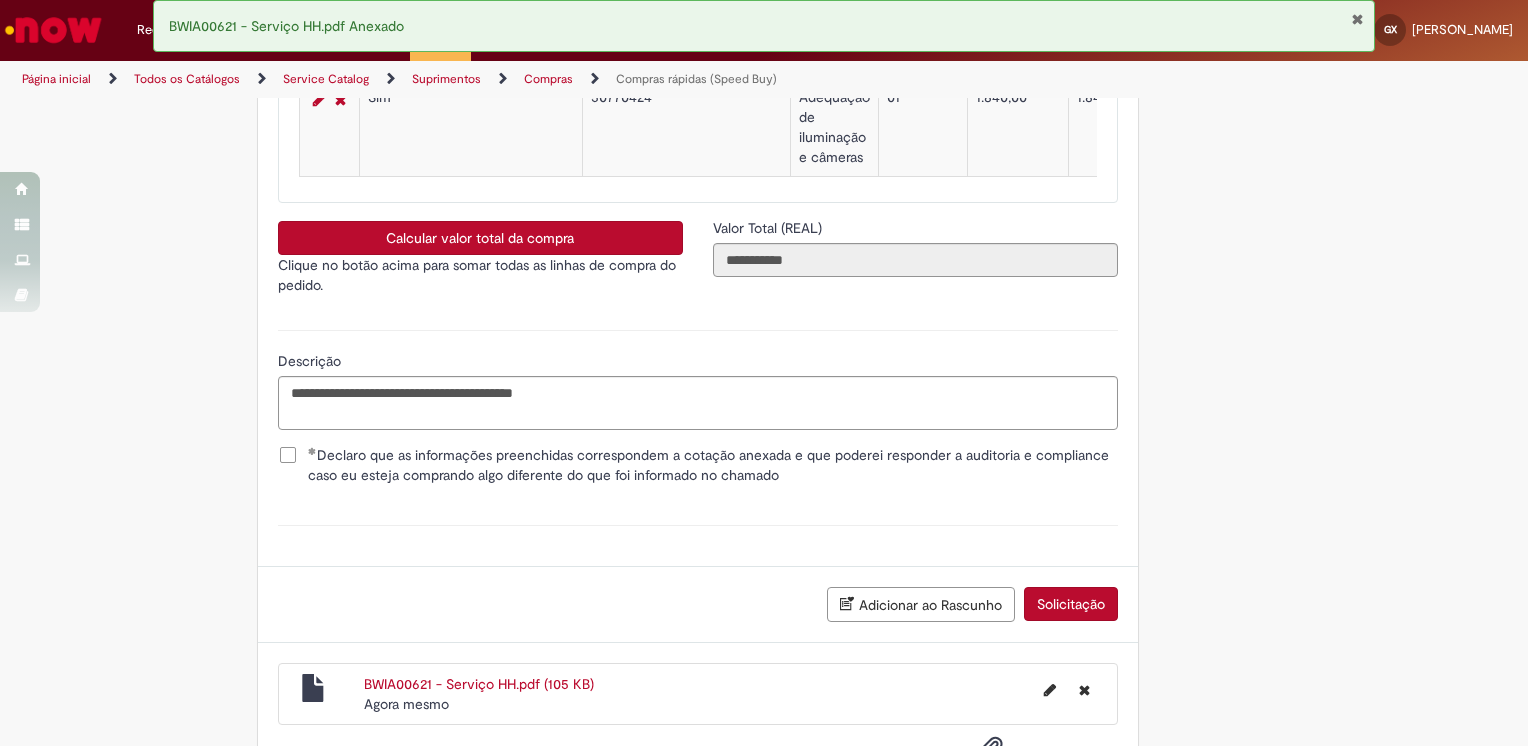 scroll, scrollTop: 3589, scrollLeft: 0, axis: vertical 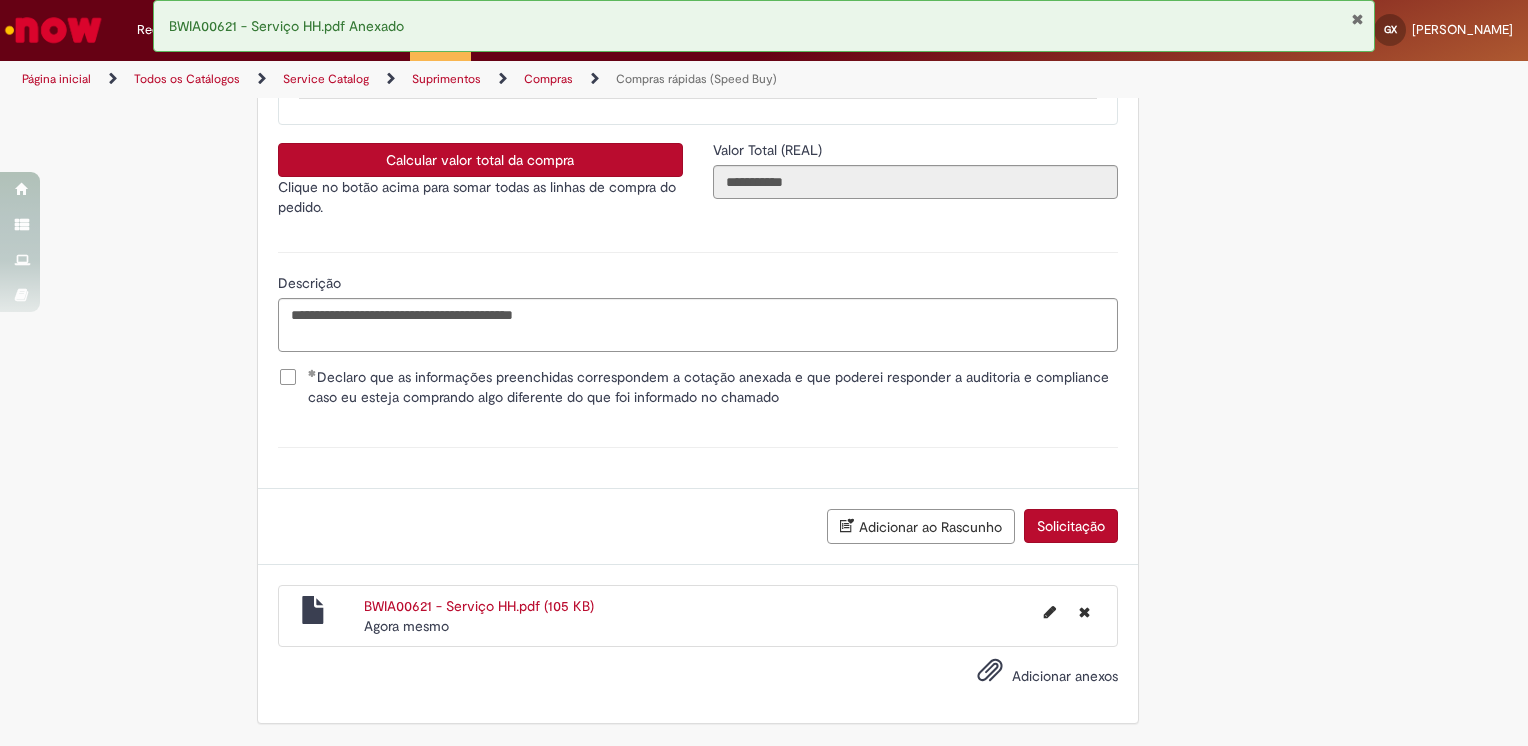 click on "Solicitação" at bounding box center [1071, 526] 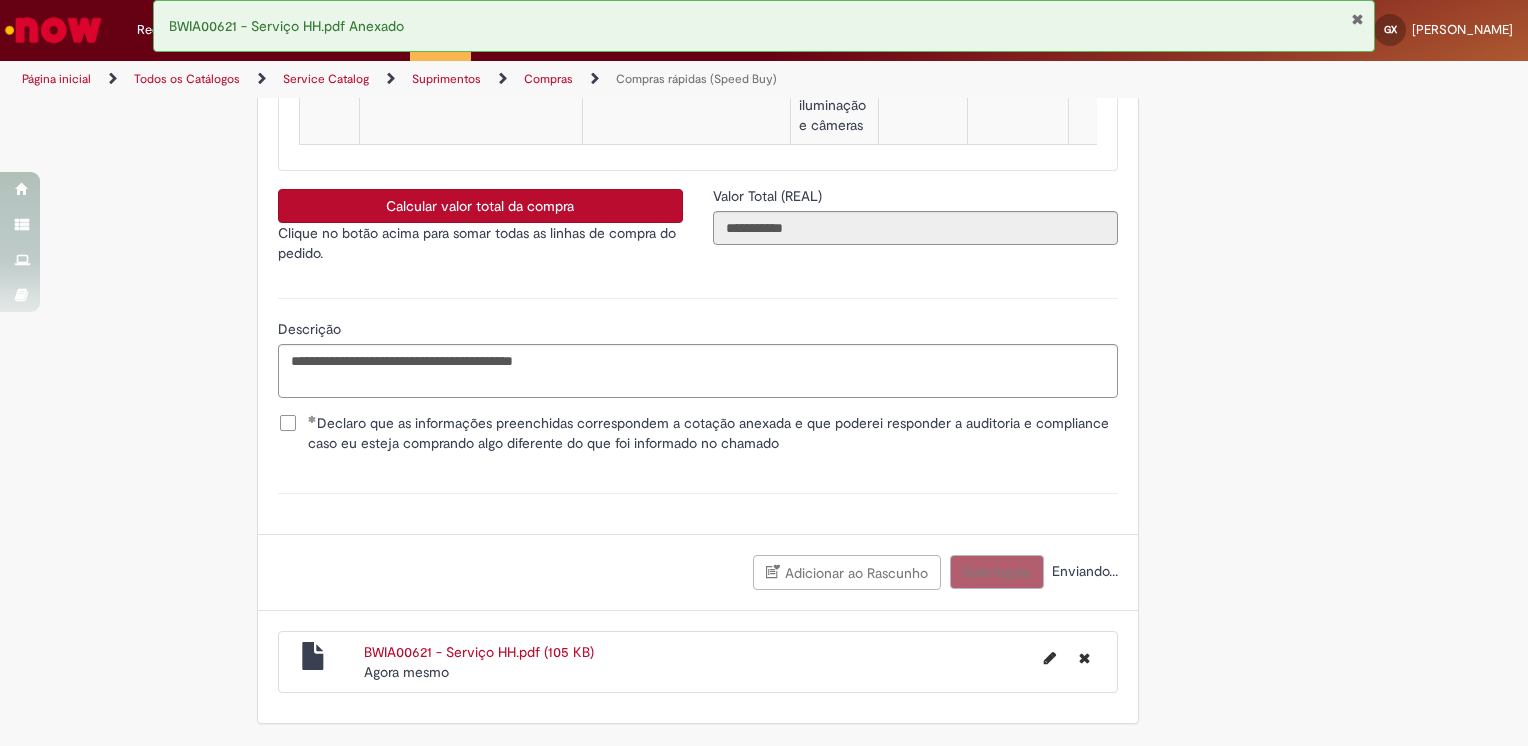 scroll, scrollTop: 2216, scrollLeft: 0, axis: vertical 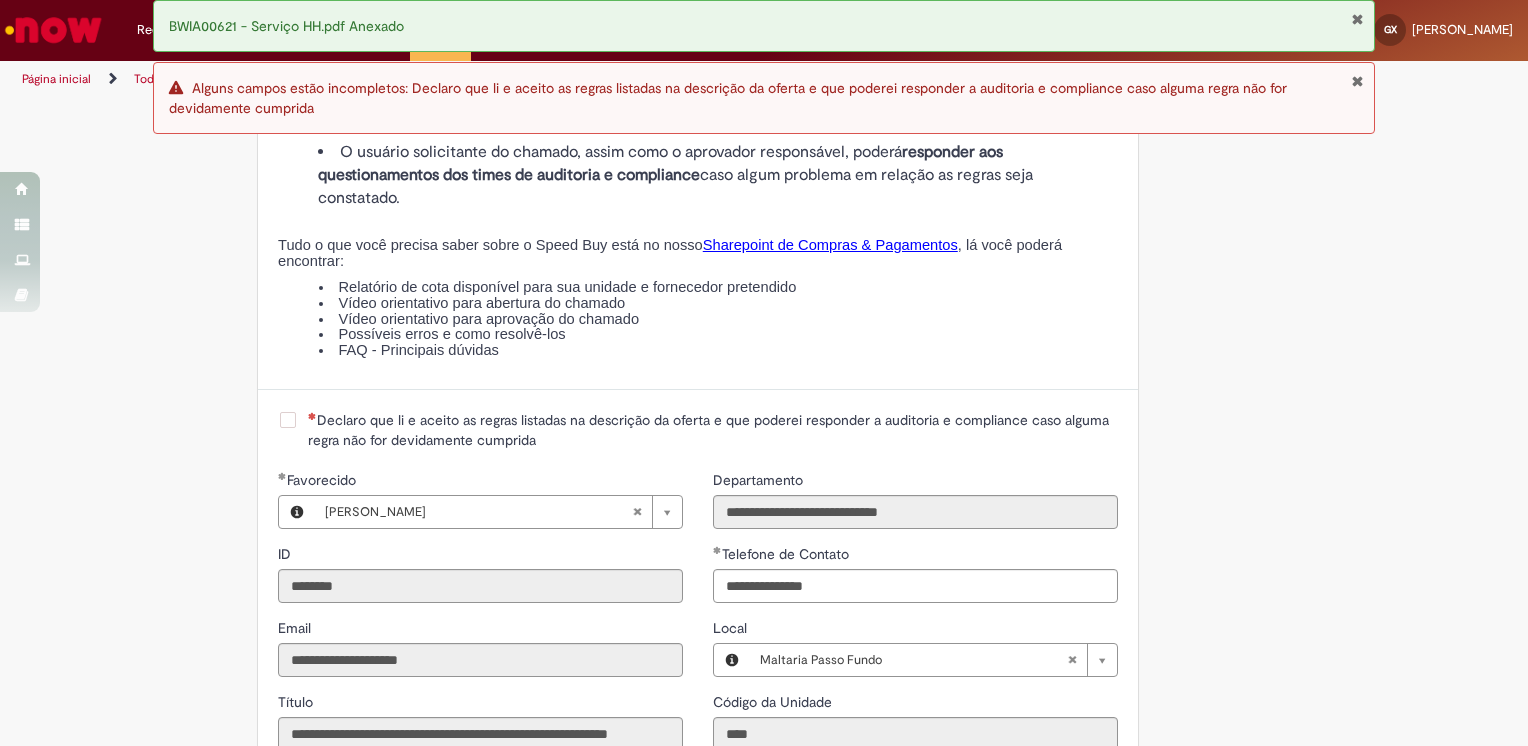 click on "Declaro que li e aceito as regras listadas na descrição da oferta e que poderei responder a auditoria e compliance caso alguma regra não for devidamente cumprida" at bounding box center (713, 430) 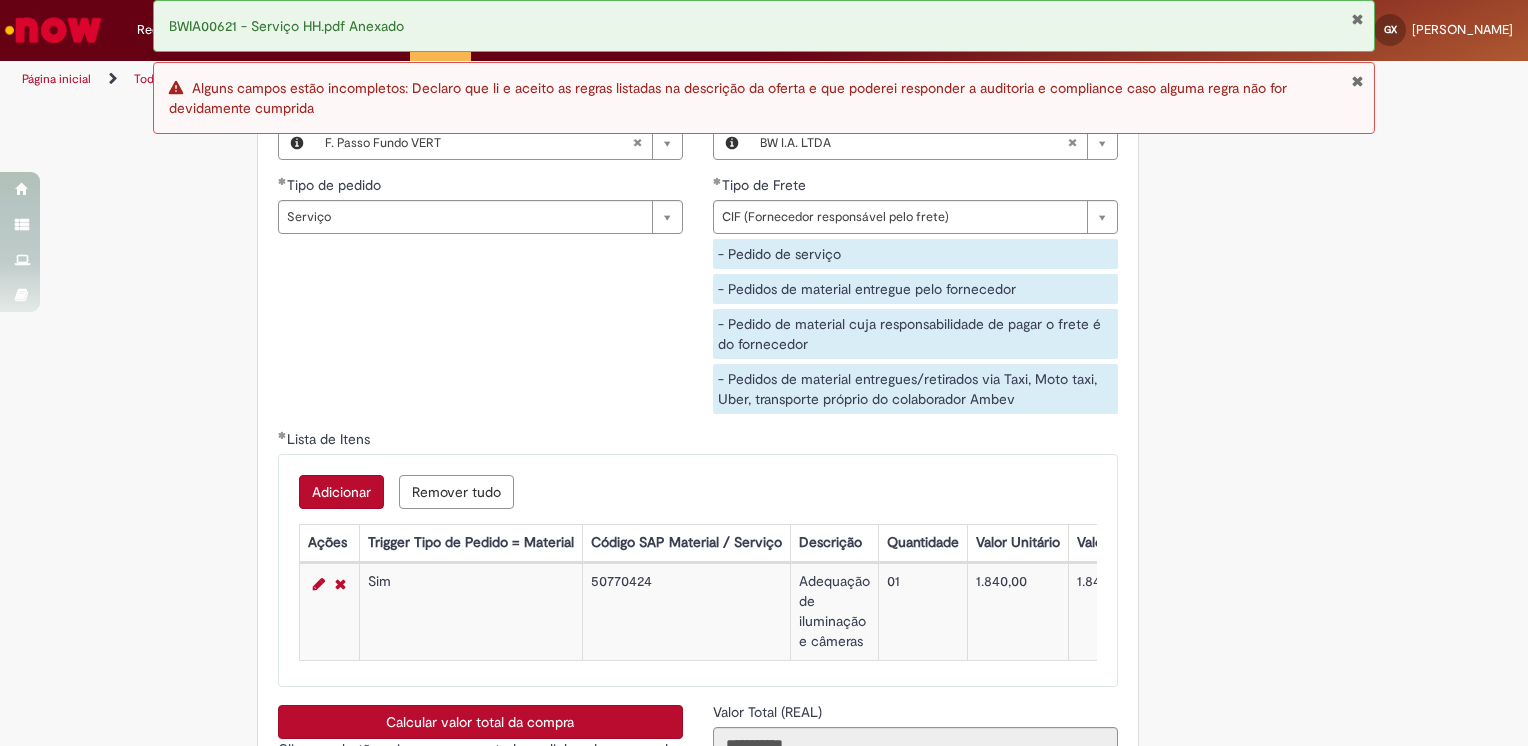 scroll, scrollTop: 3589, scrollLeft: 0, axis: vertical 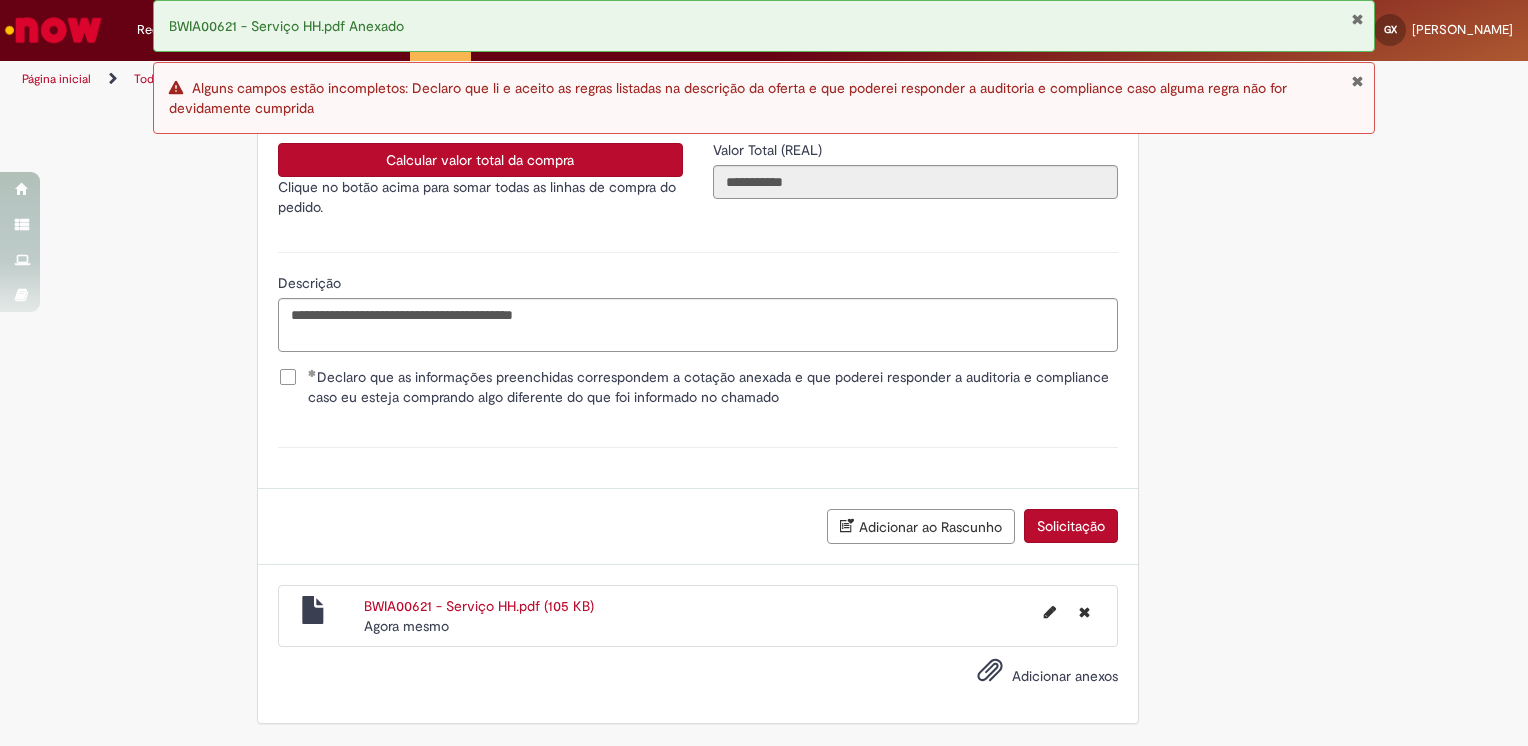 click on "Solicitação" at bounding box center (1071, 526) 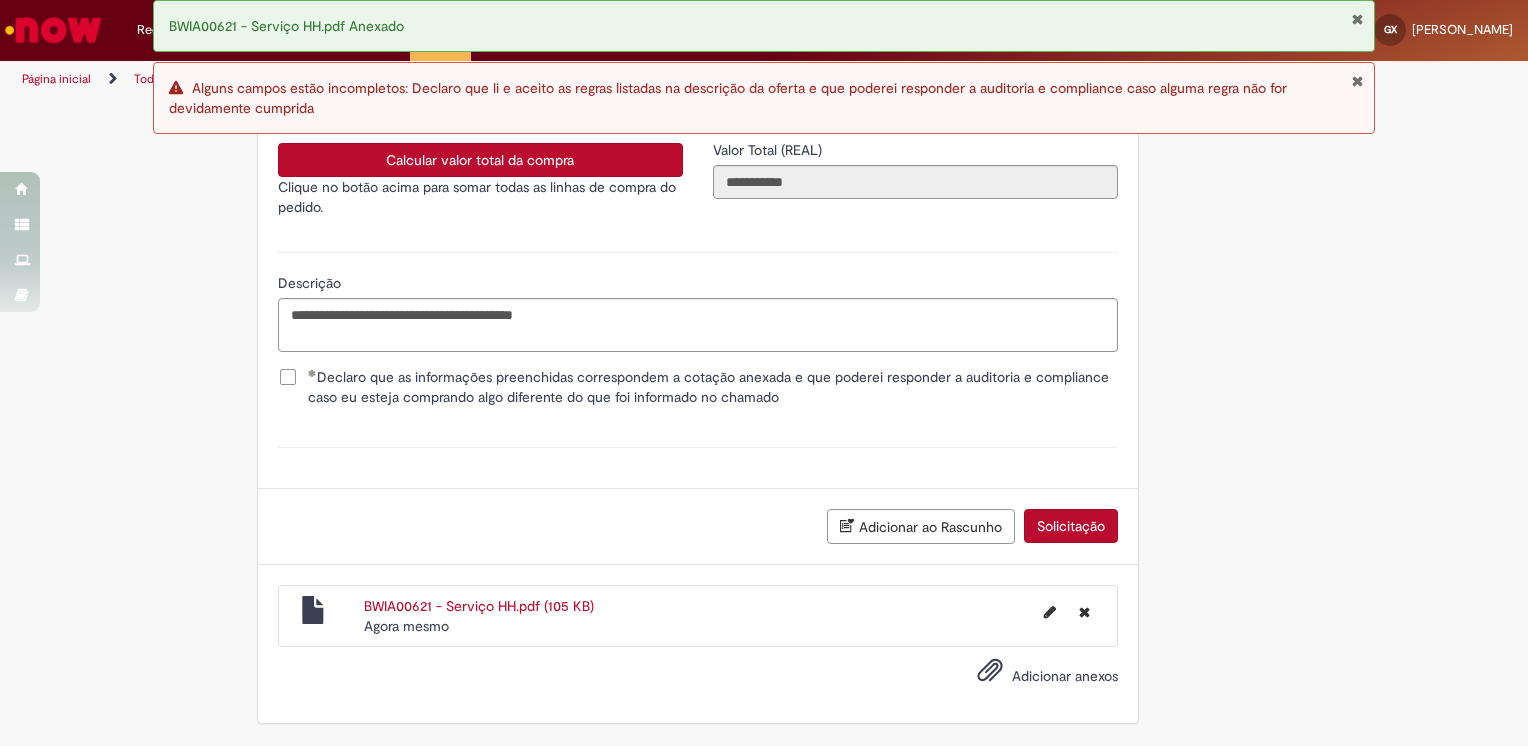 scroll, scrollTop: 3544, scrollLeft: 0, axis: vertical 